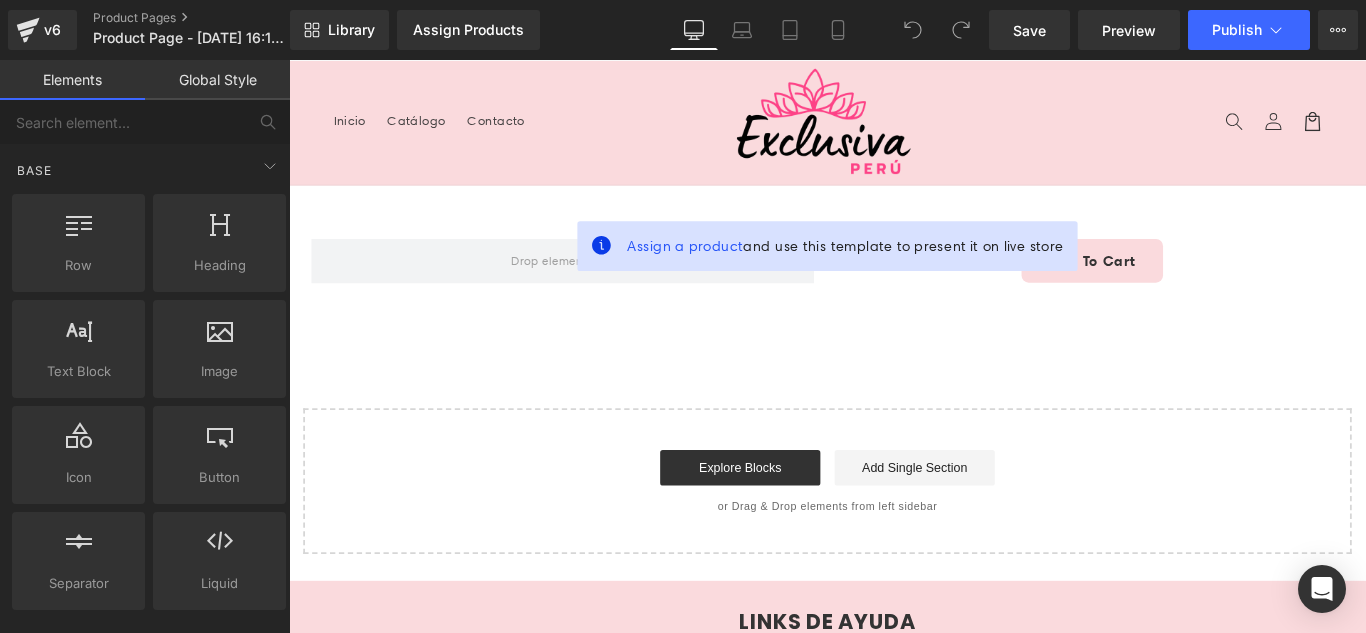 scroll, scrollTop: 0, scrollLeft: 0, axis: both 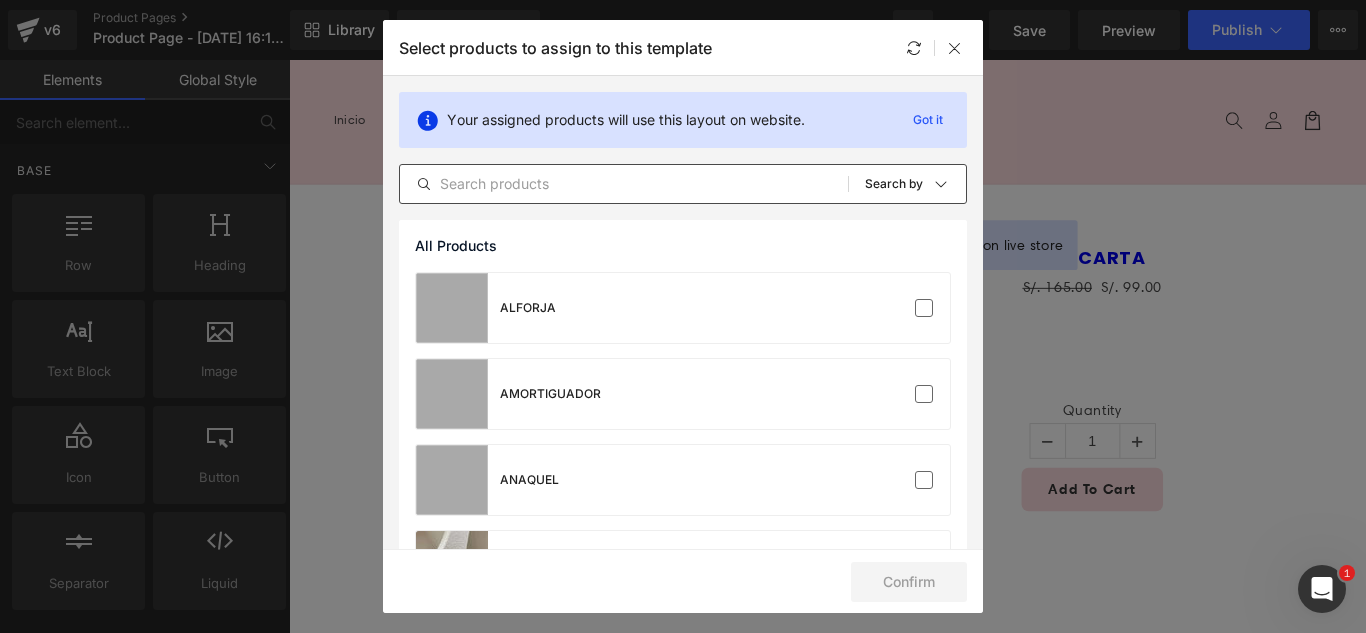 click at bounding box center (624, 184) 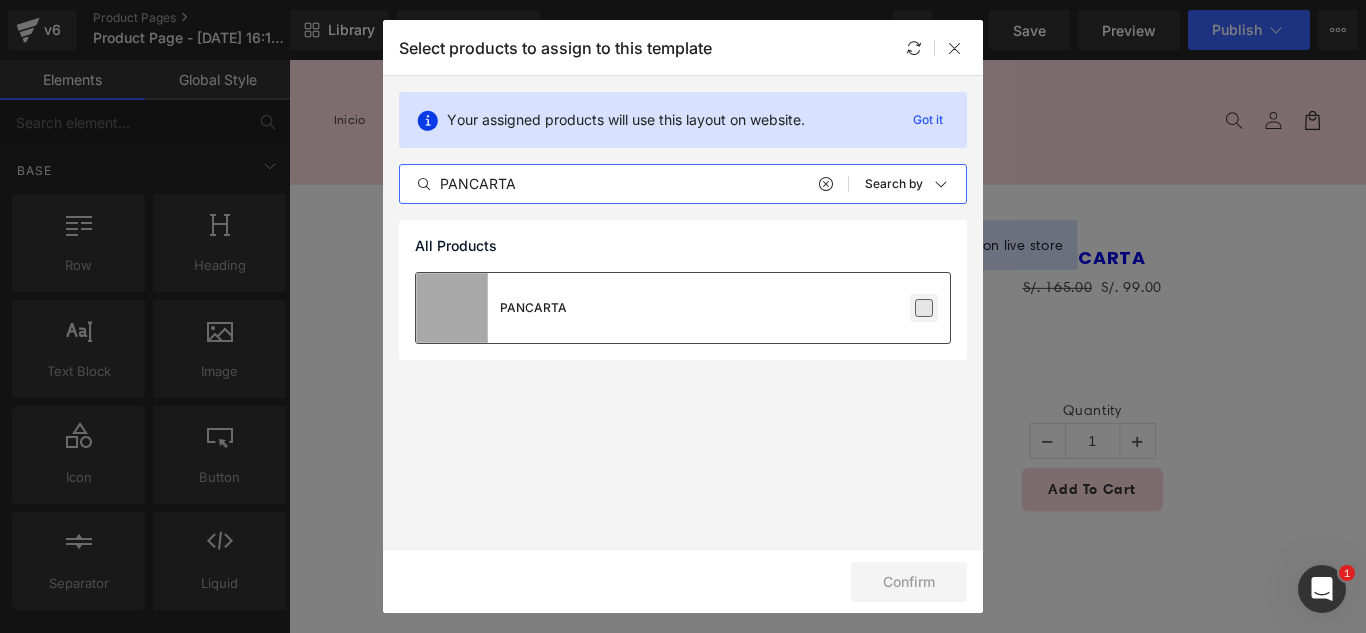 type on "PANCARTA" 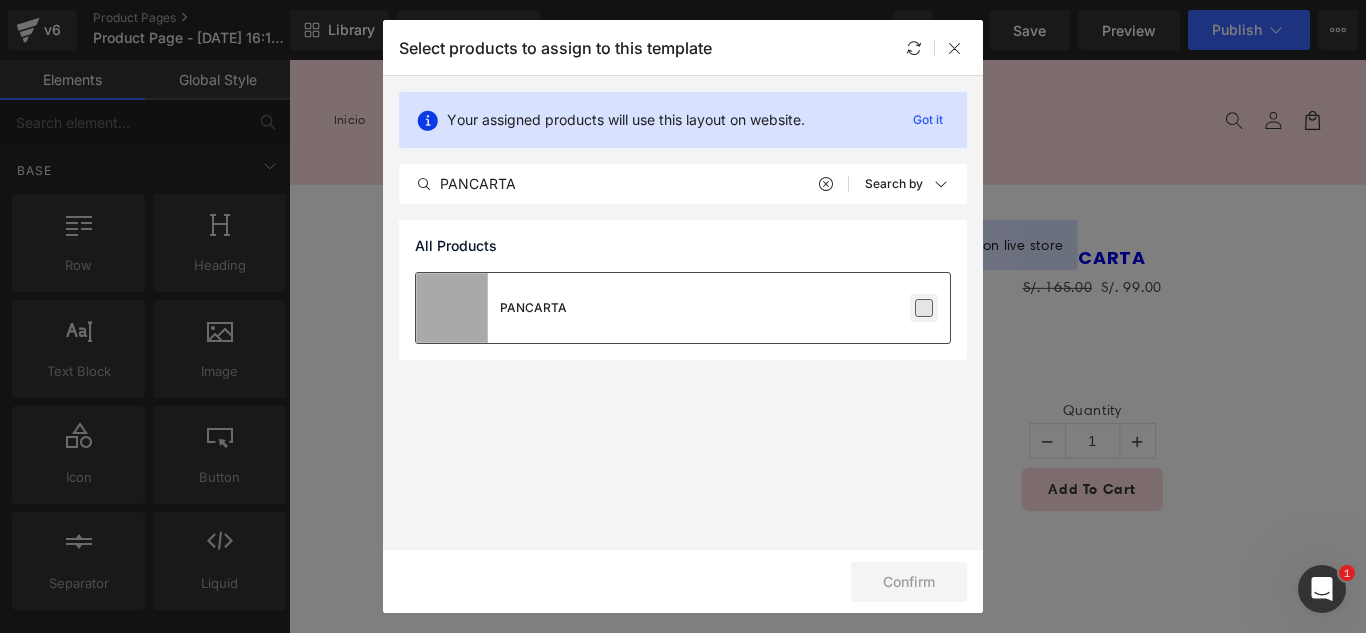 click at bounding box center [924, 308] 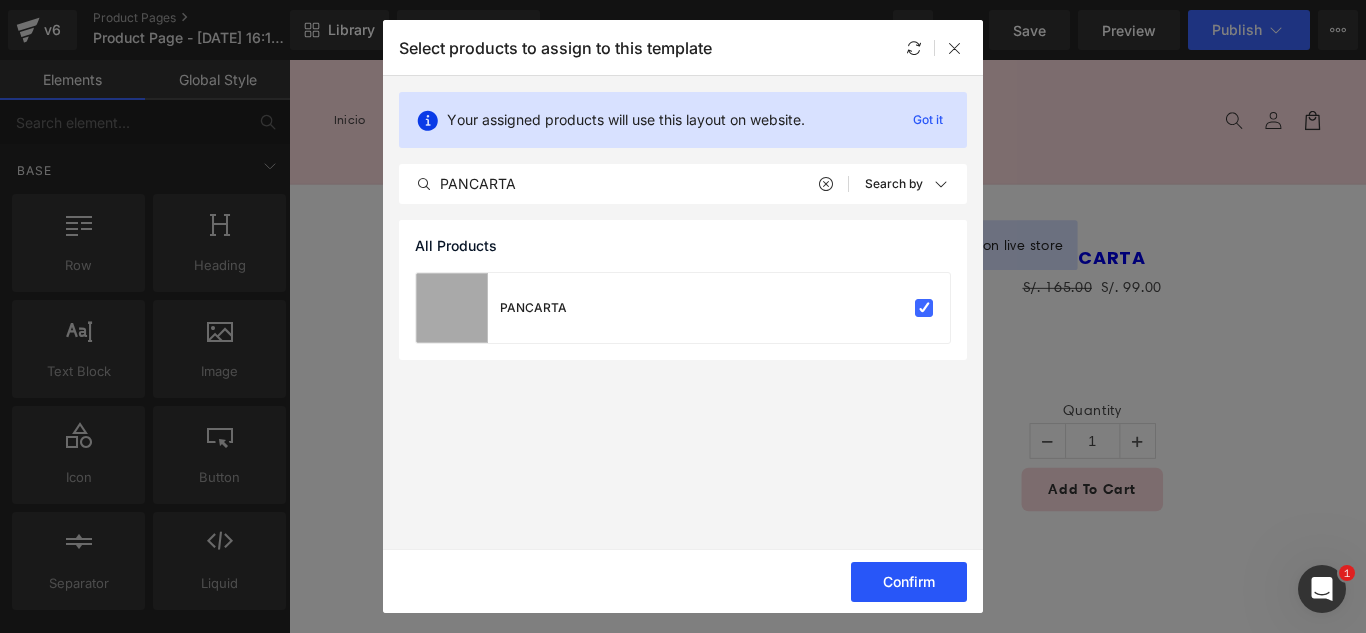 click on "Confirm" at bounding box center [909, 582] 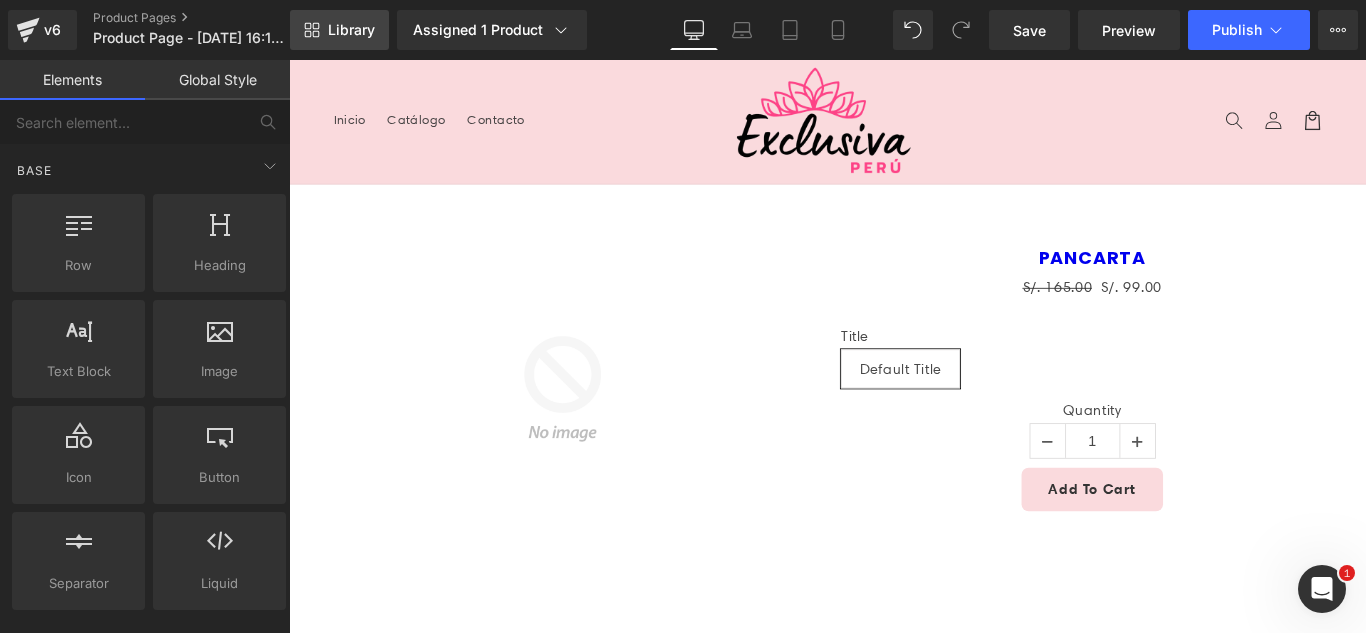 click on "Library" at bounding box center [351, 30] 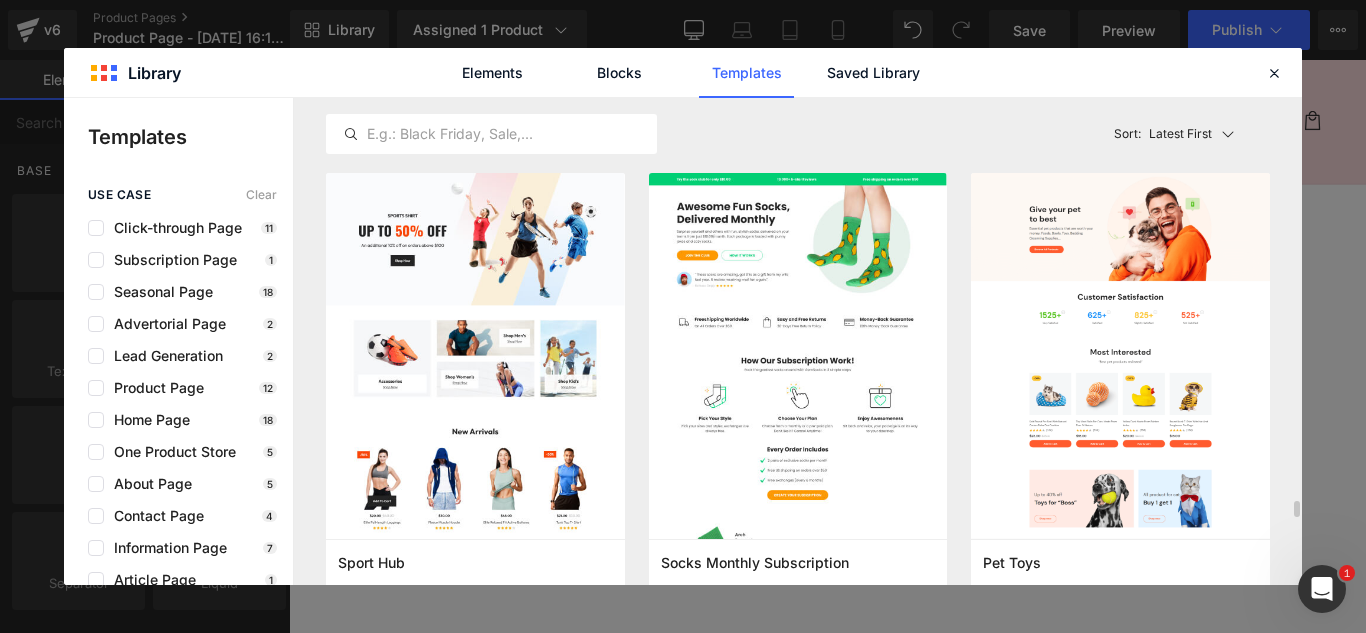 scroll, scrollTop: 5900, scrollLeft: 0, axis: vertical 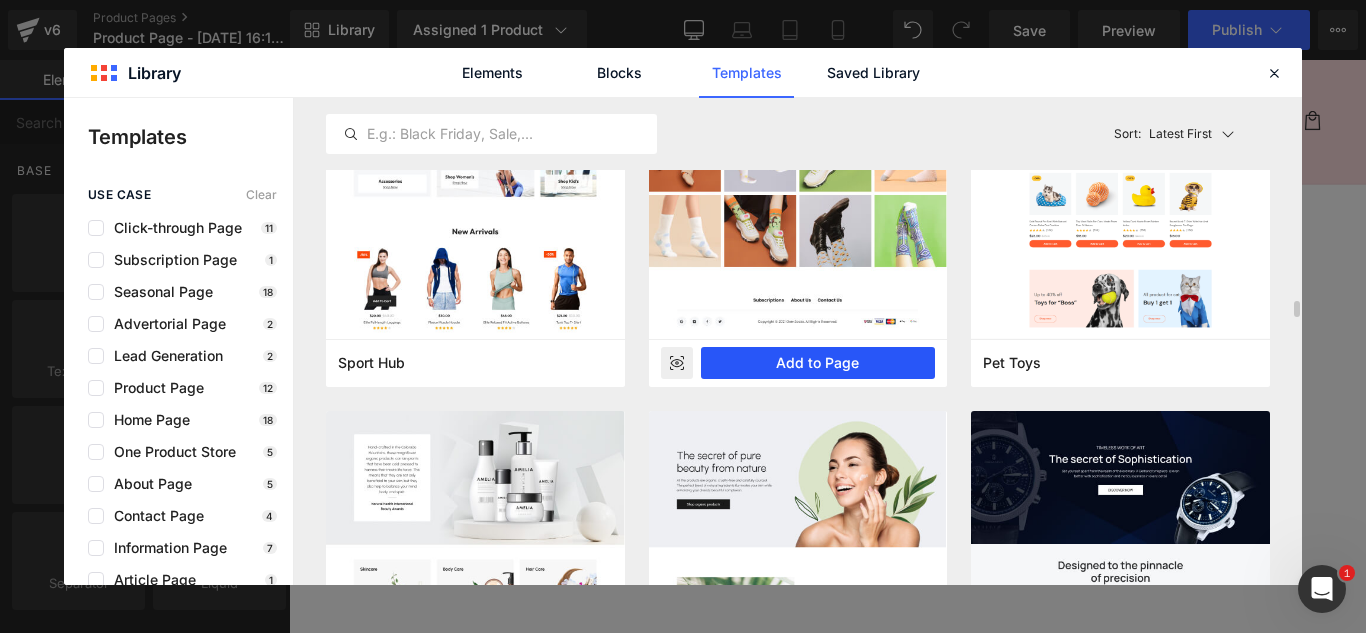 click on "Add to Page" at bounding box center [818, 363] 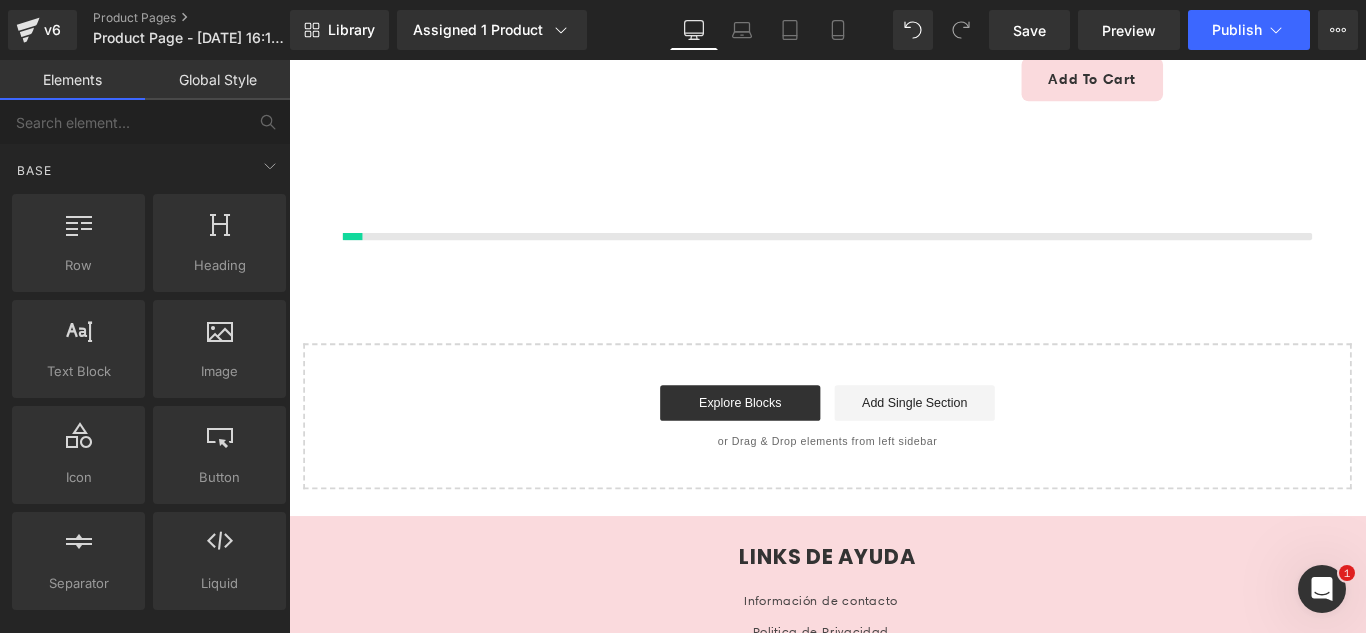 scroll, scrollTop: 475, scrollLeft: 0, axis: vertical 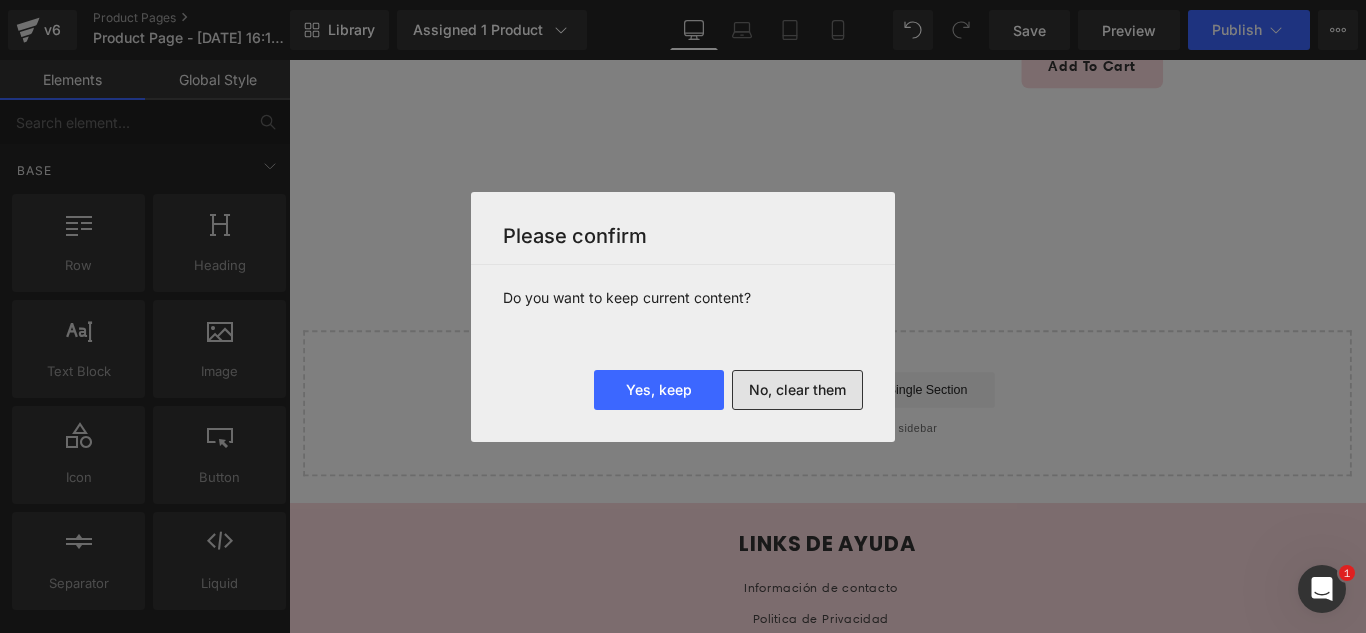 click on "No, clear them" at bounding box center (797, 390) 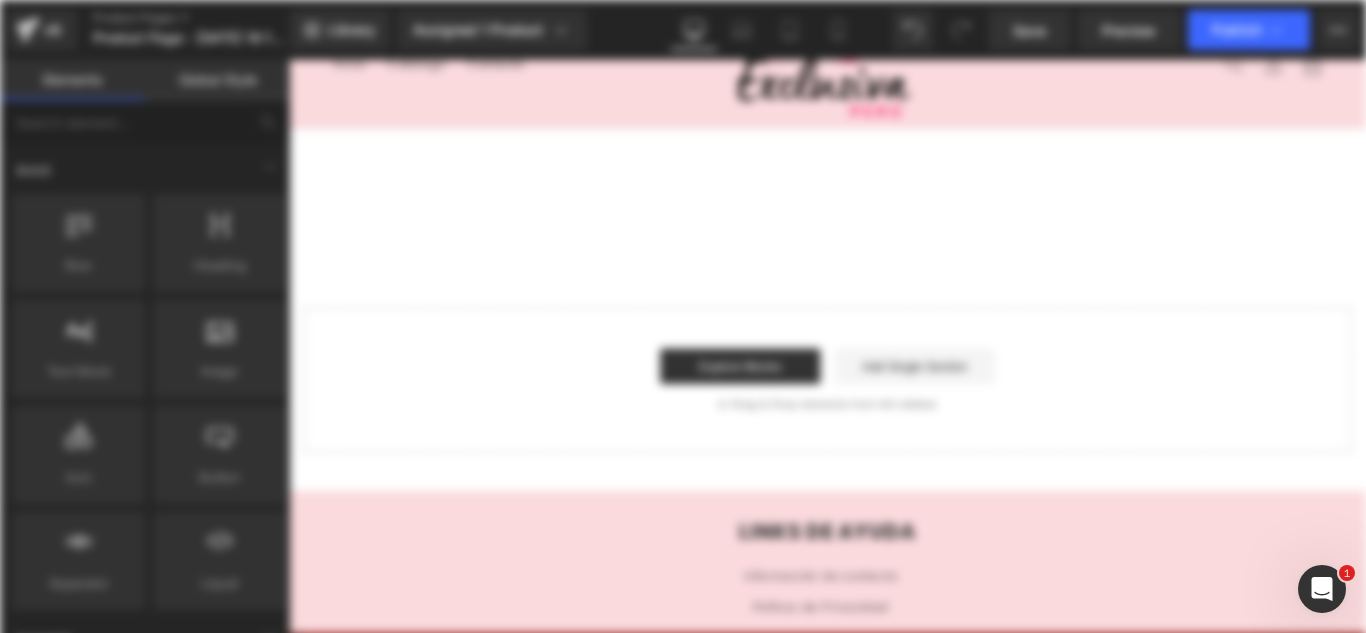 scroll, scrollTop: 0, scrollLeft: 0, axis: both 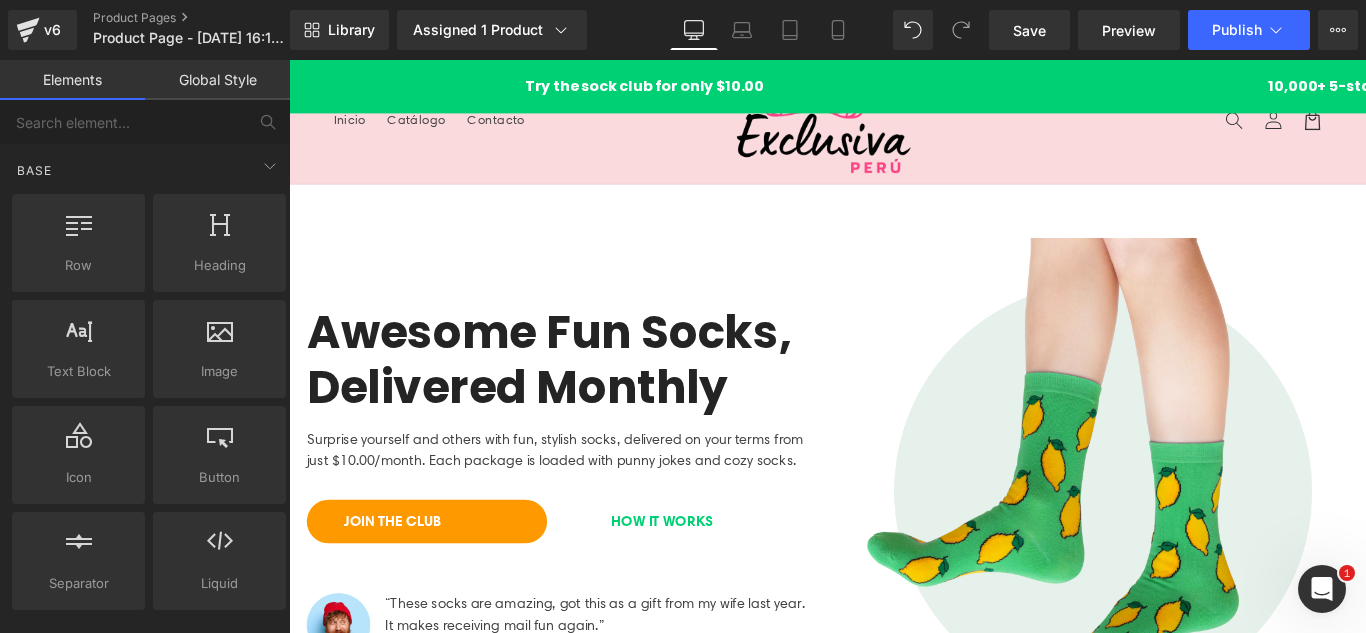 click on "Try the sock club for only $10.00 10,000+ 5-star Reviews Free shipping on orders over $50 Heading         Row         Row         Awesome Fun Socks, Delivered Monthly Heading         Surprise yourself and others with fun, stylish socks, delivered on your terms from just $10.00/month. Each package is loaded with punny jokes and cozy socks. Text Block         JOIN THE CLUB Button         HOW IT WORKS Button         Row
Image
“These socks are amazing, got this as a gift from my wife last year. It makes receiving mail fun again.”
Text Block
[PERSON_NAME]
Text Block" at bounding box center [894, 3719] 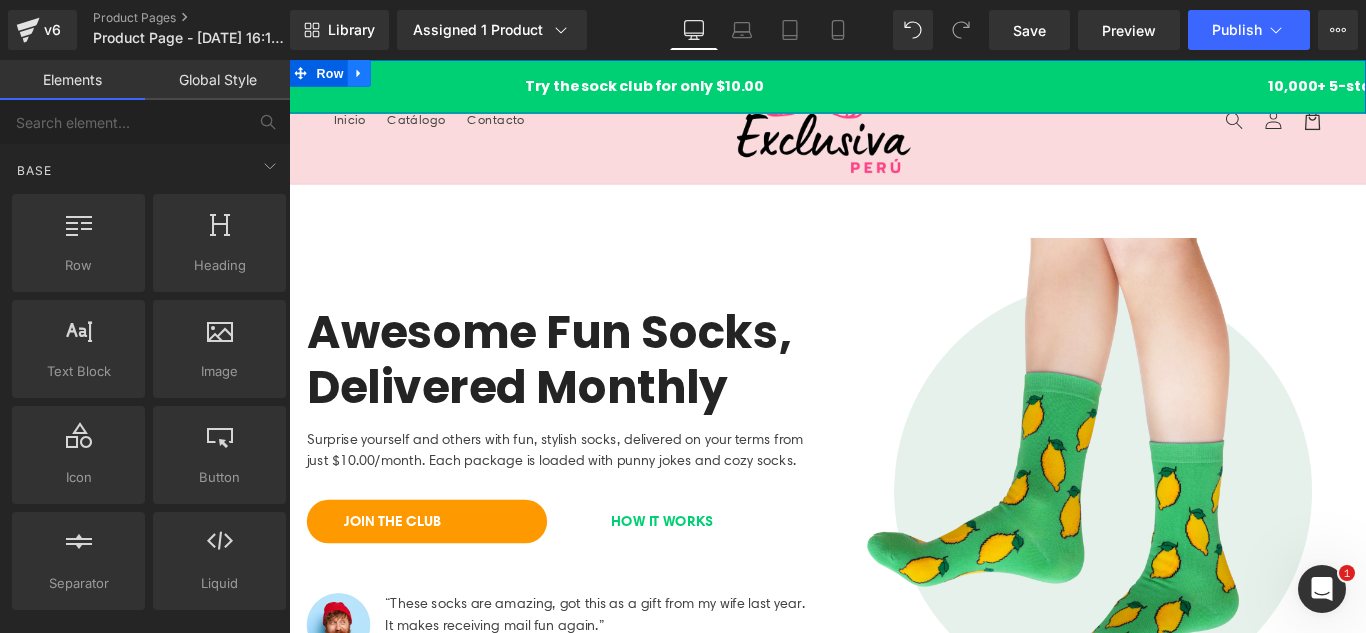 click 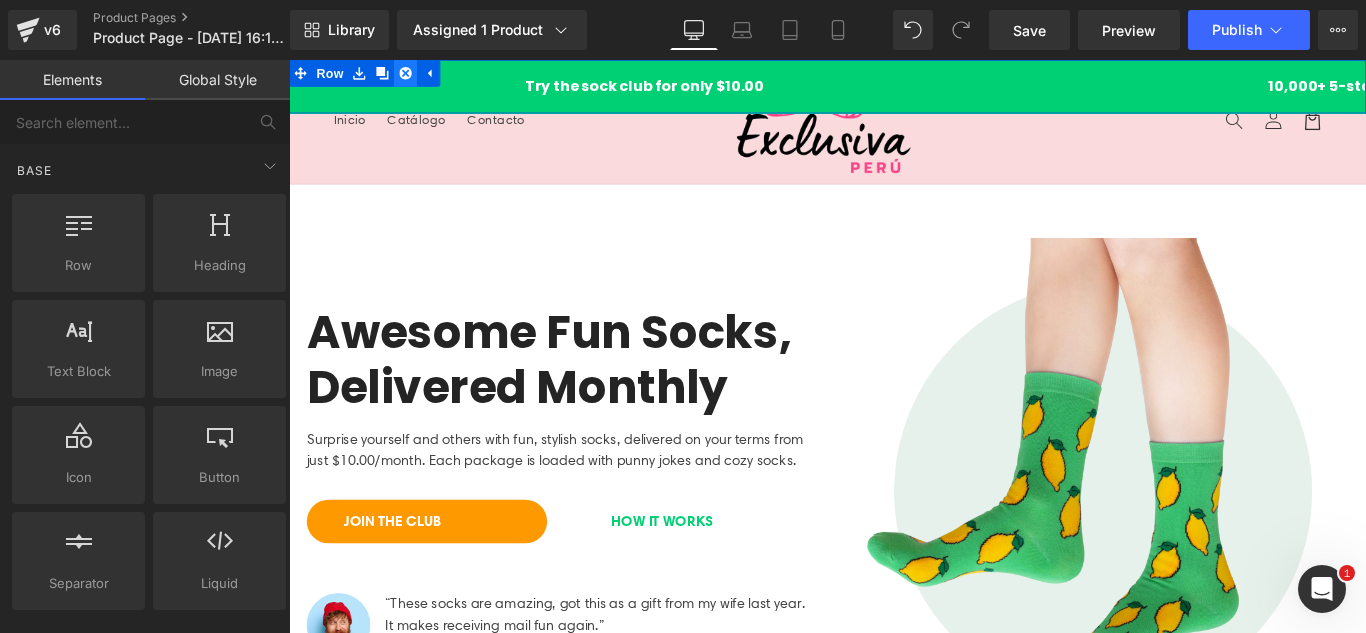 click 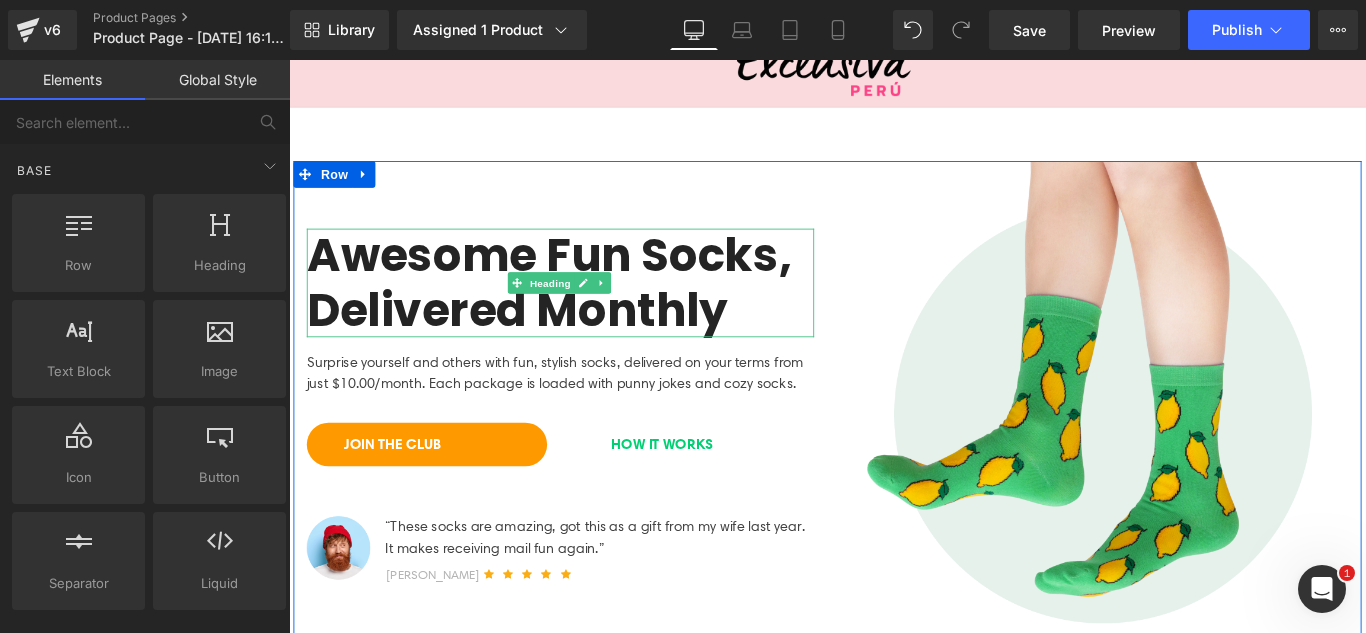 scroll, scrollTop: 0, scrollLeft: 0, axis: both 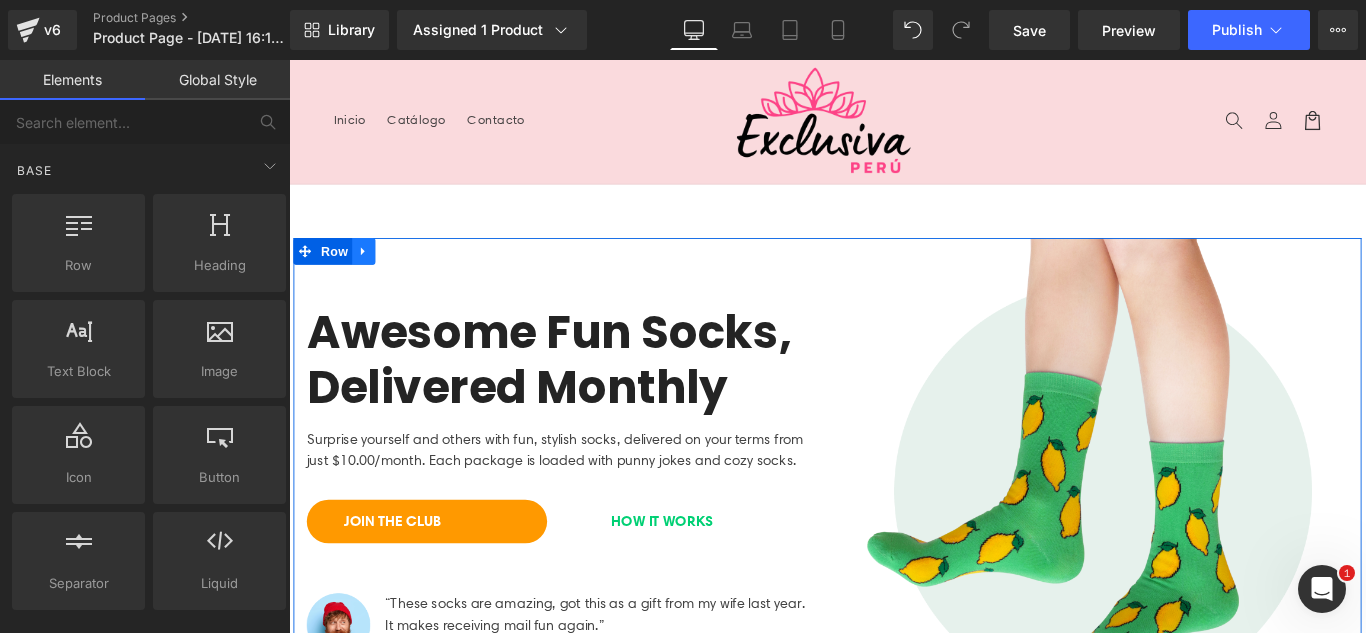 click 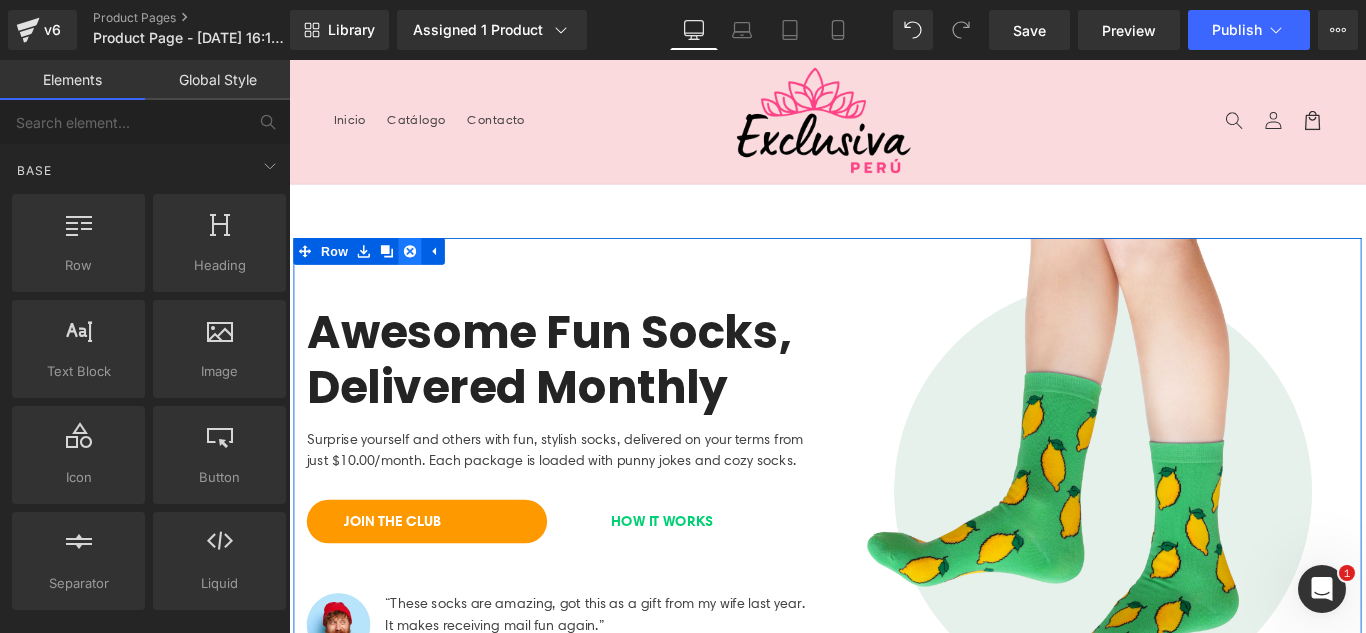 click 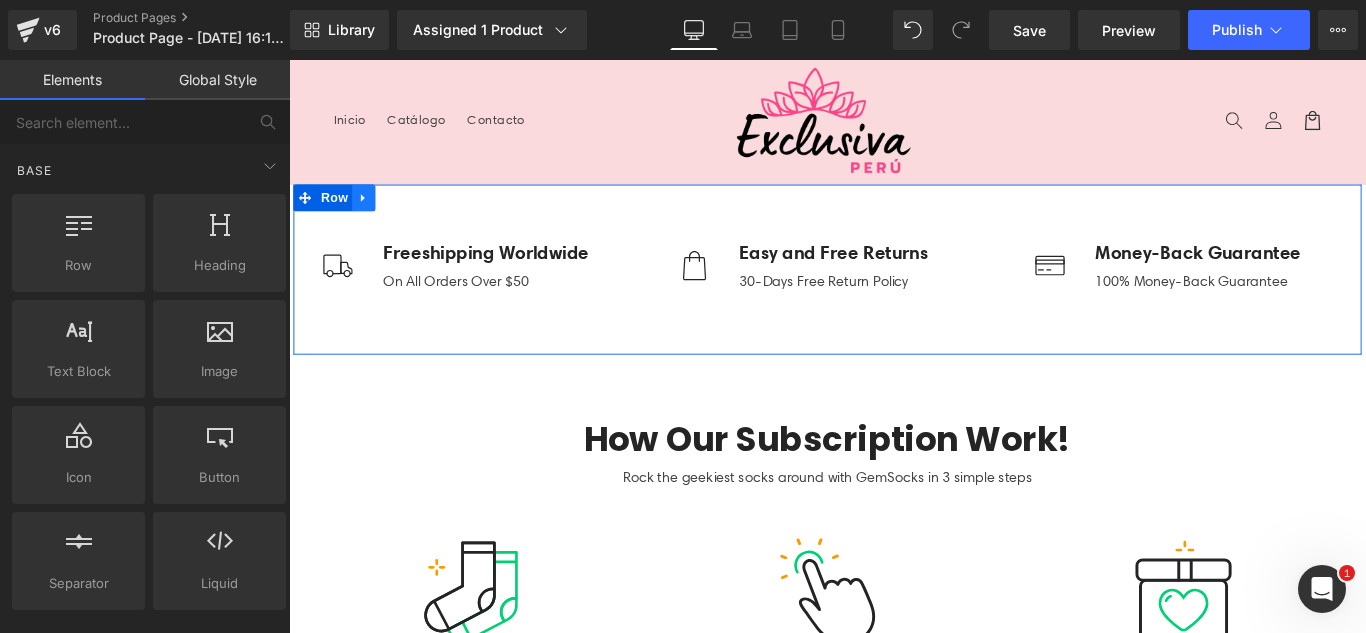 click 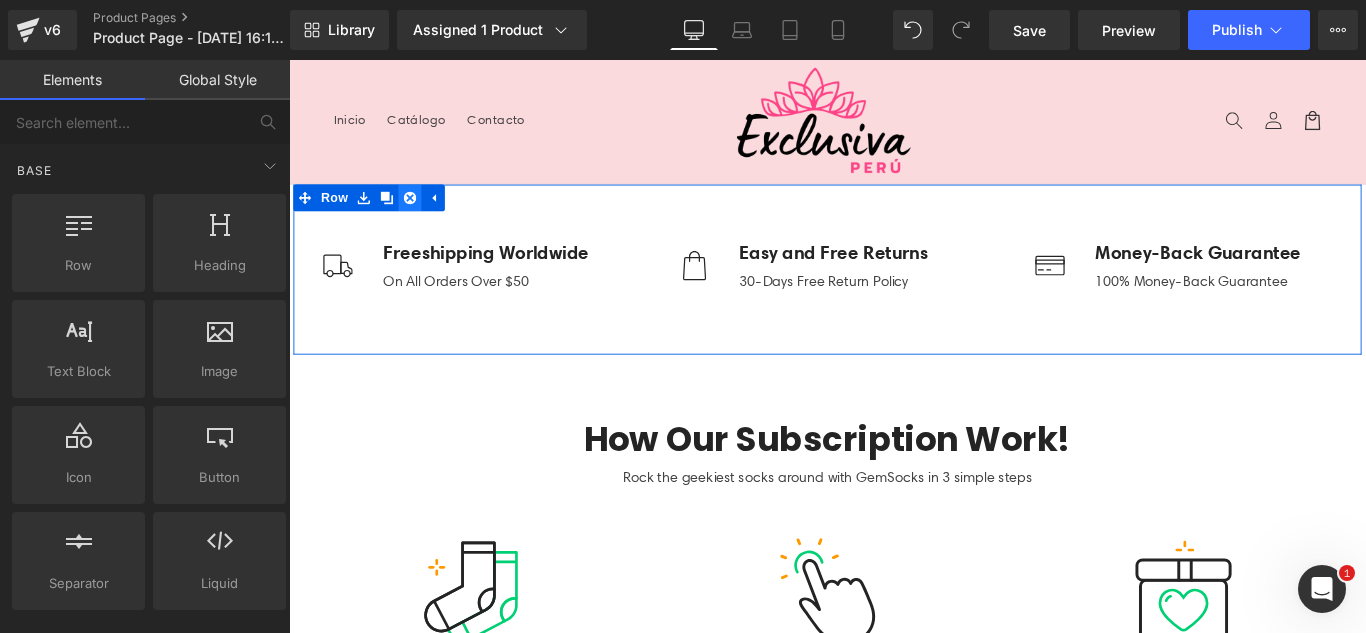 click 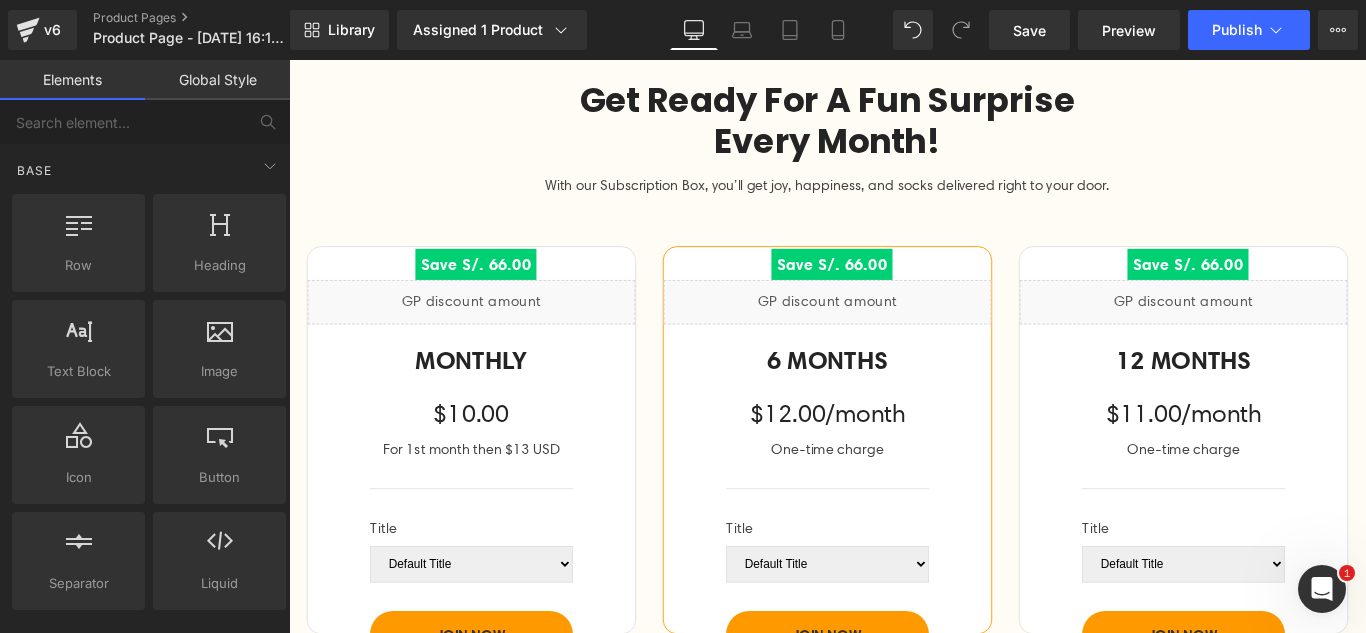 scroll, scrollTop: 1300, scrollLeft: 0, axis: vertical 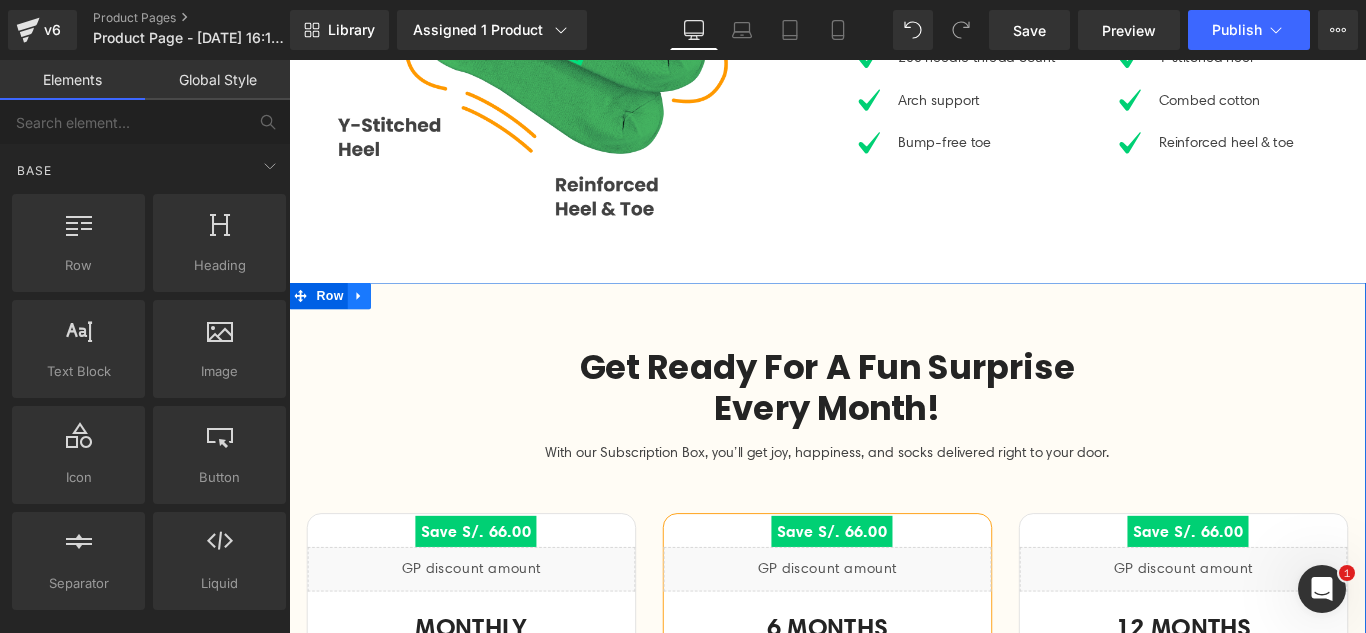click 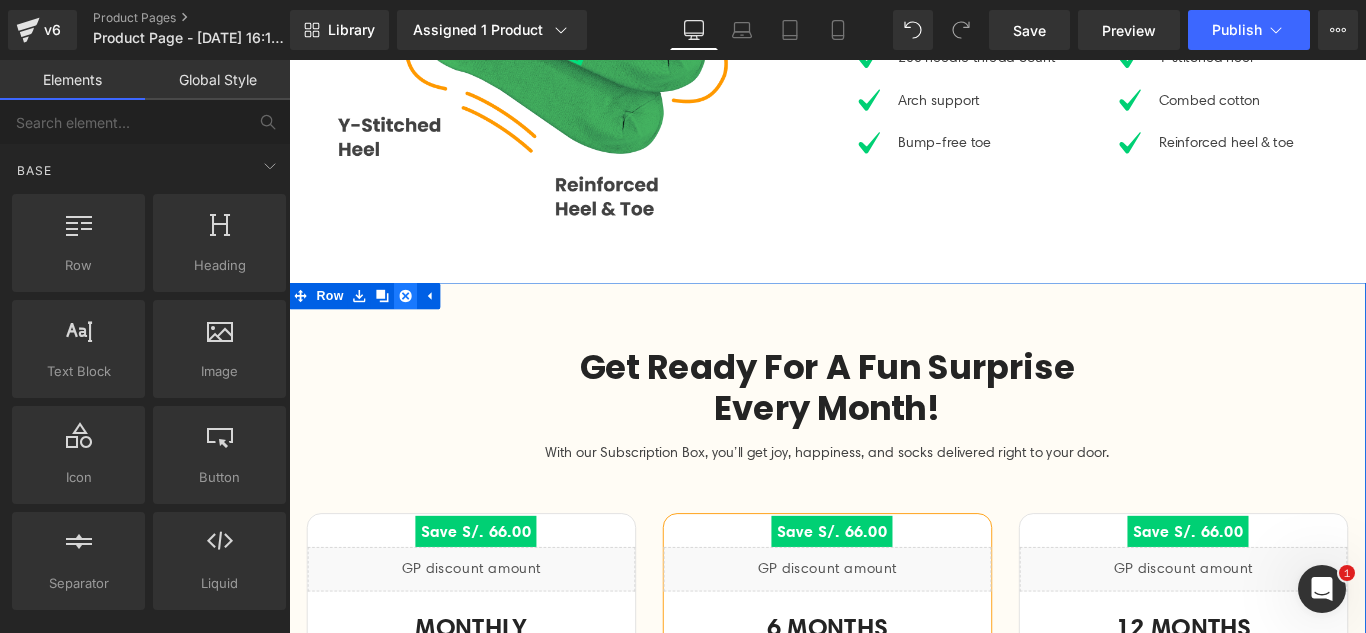 click 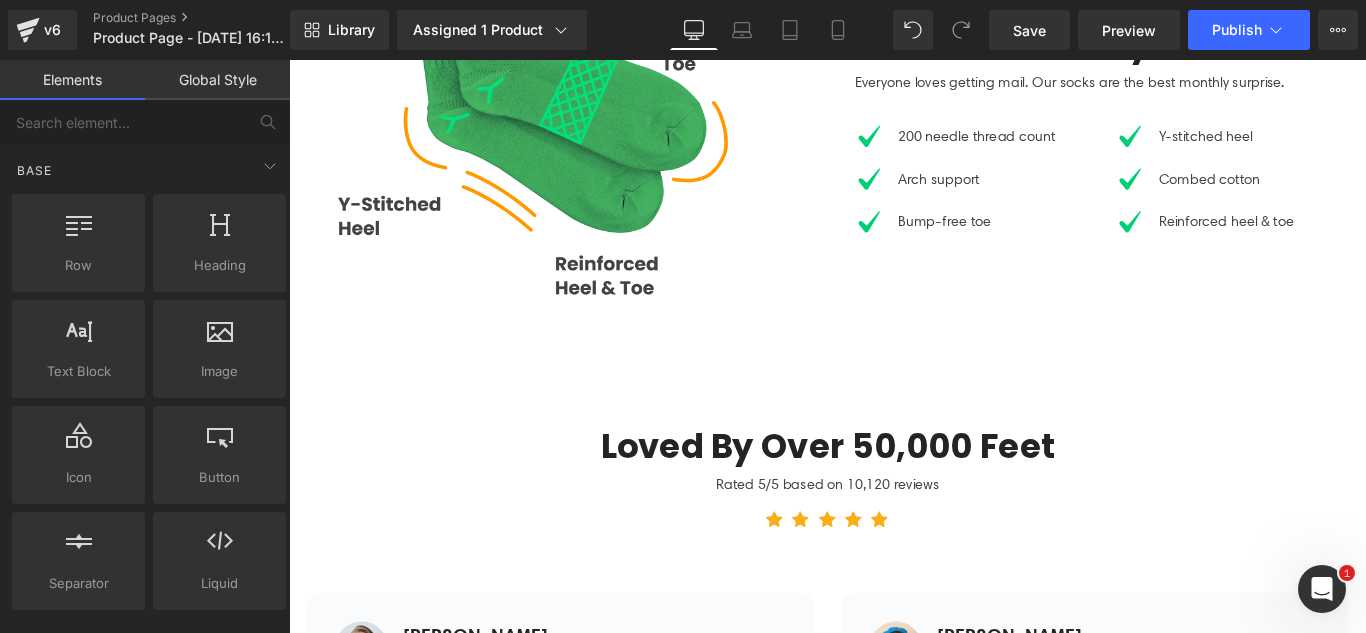 scroll, scrollTop: 1200, scrollLeft: 0, axis: vertical 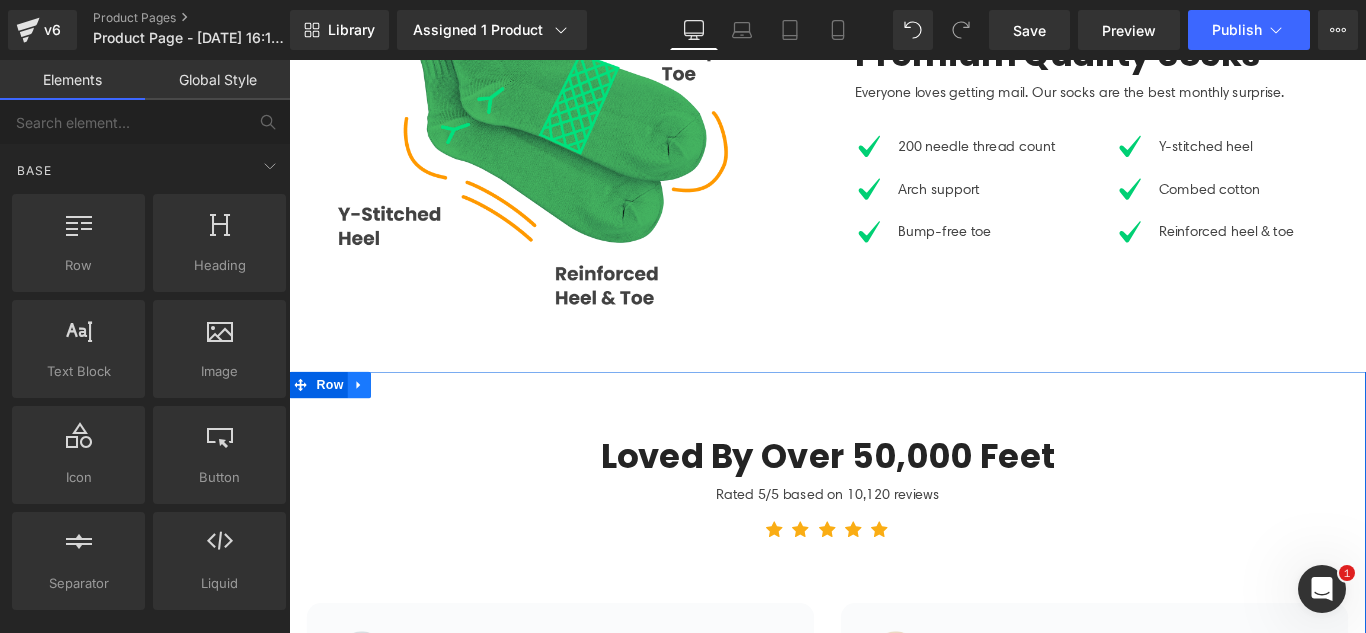 click 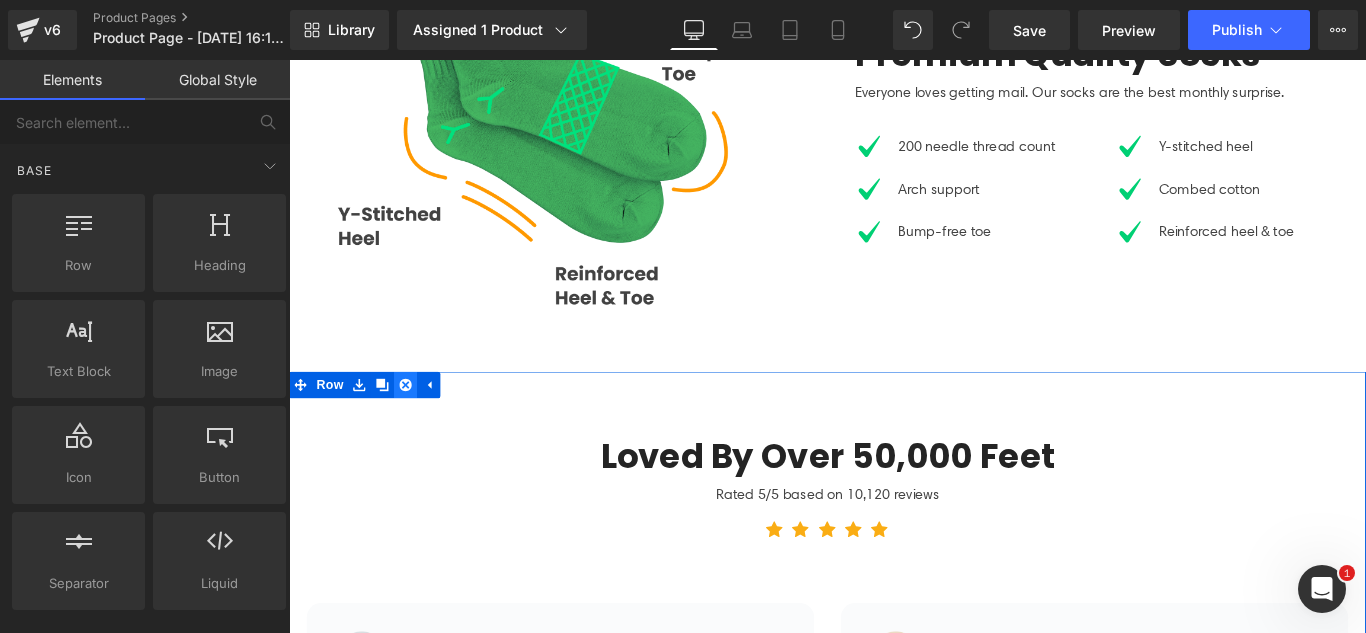 click 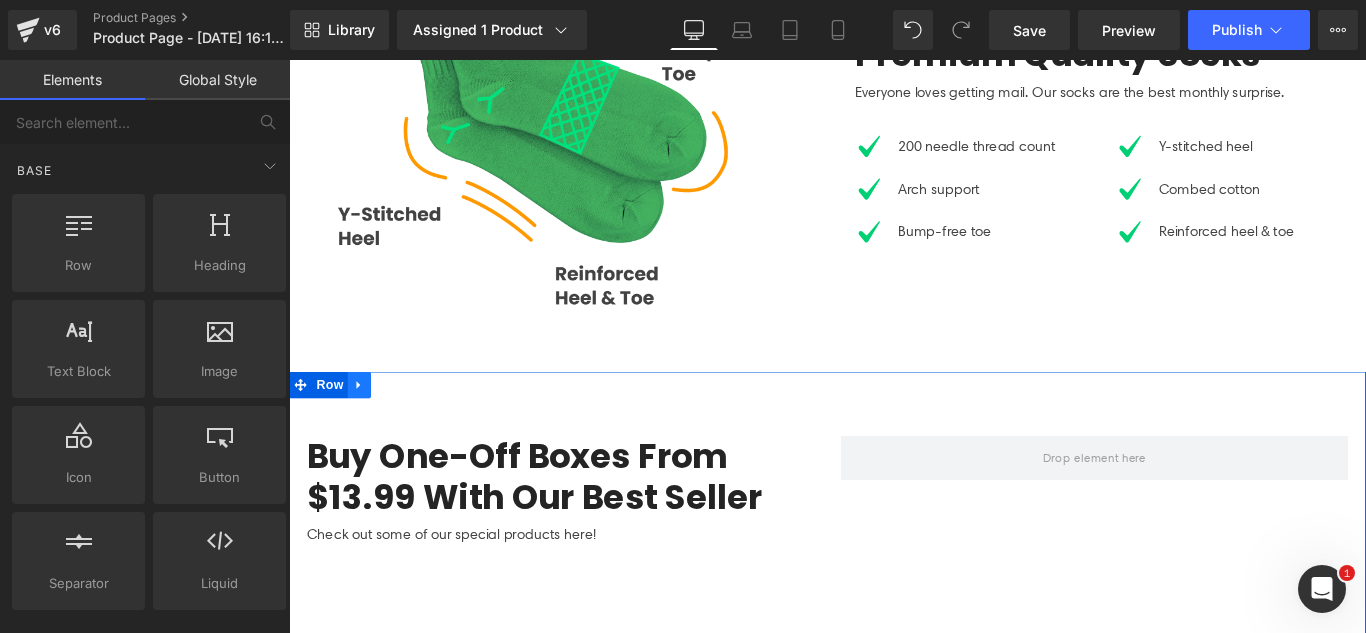 click 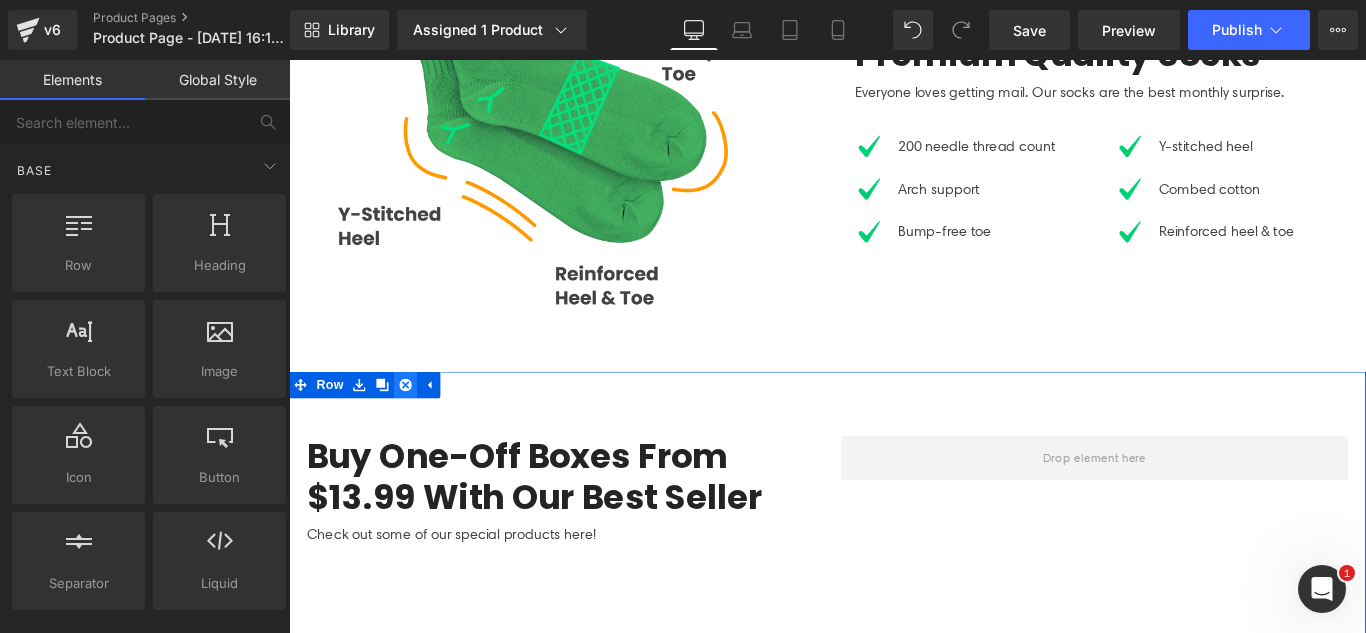 click 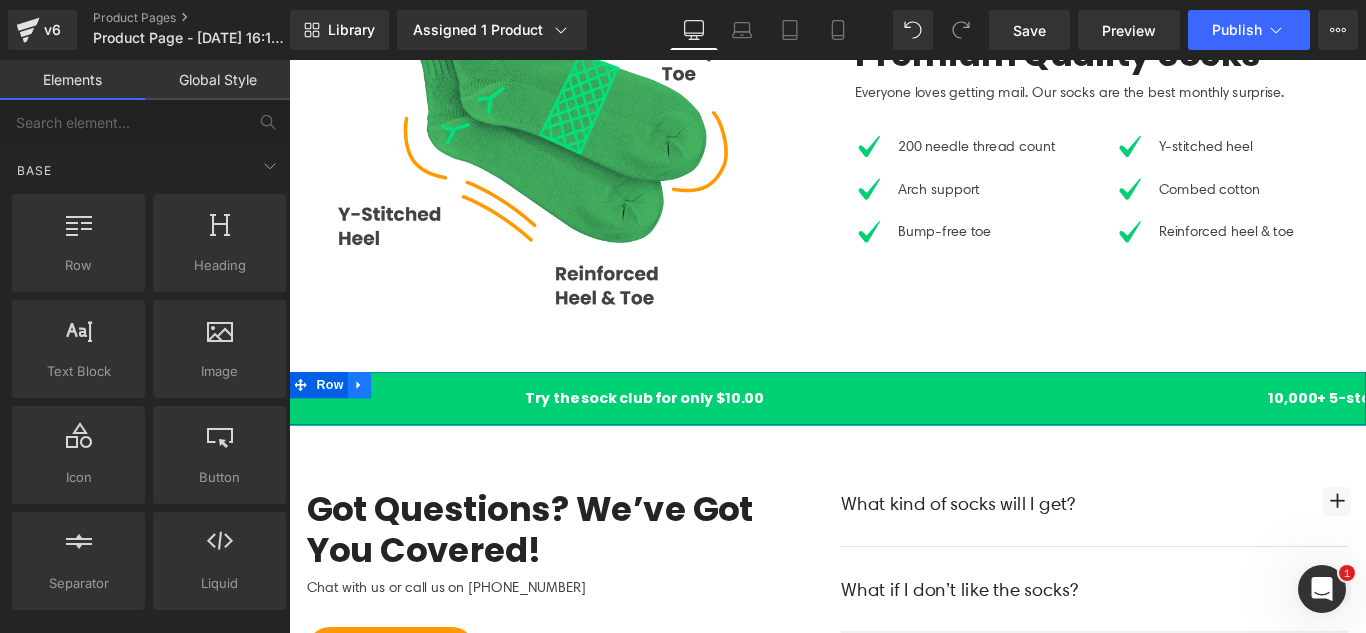 click 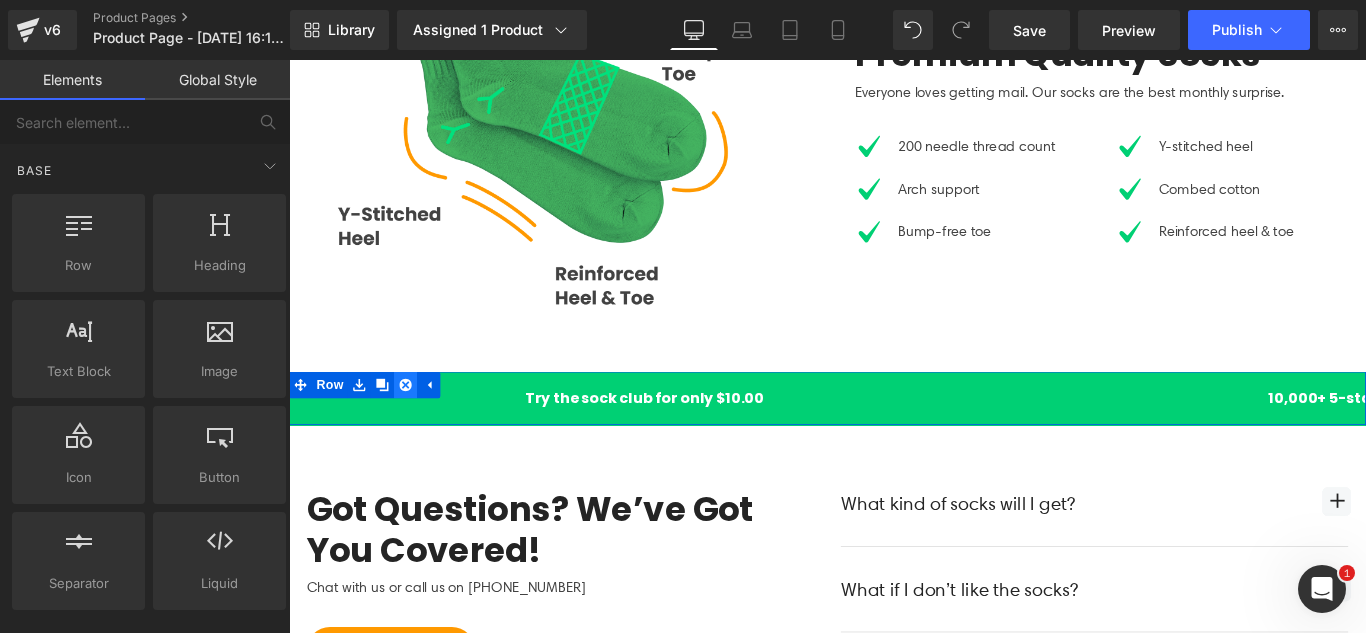 click 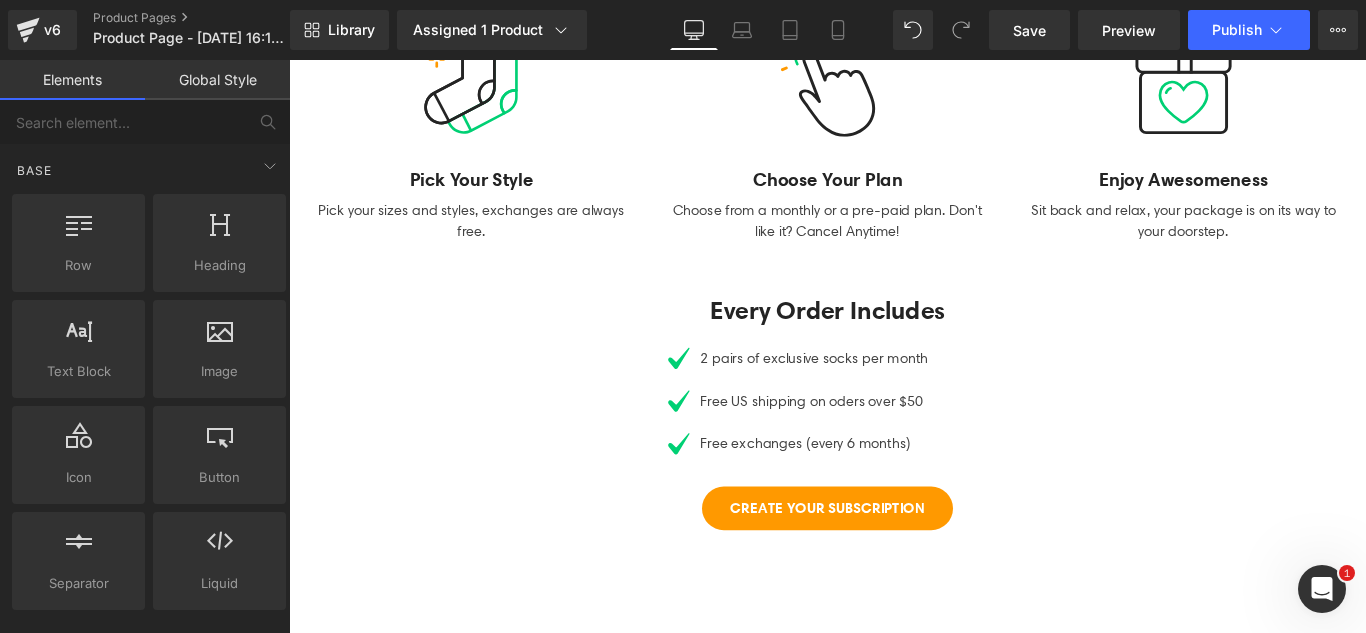 scroll, scrollTop: 400, scrollLeft: 0, axis: vertical 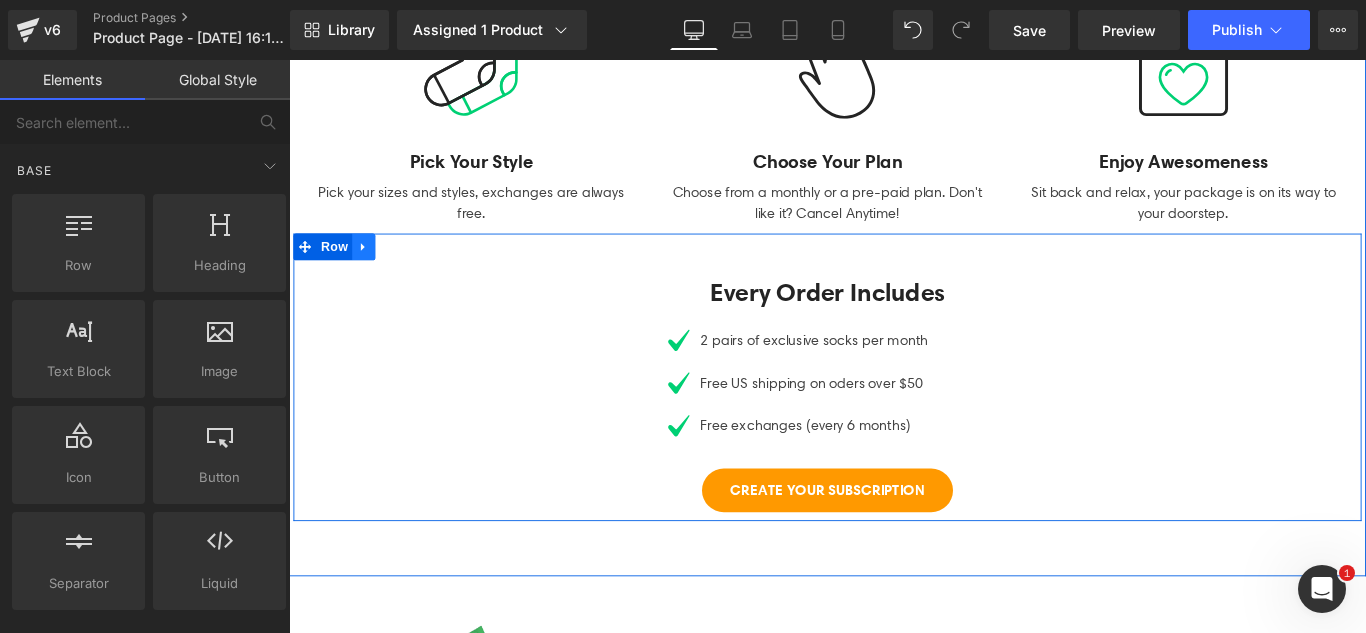 click 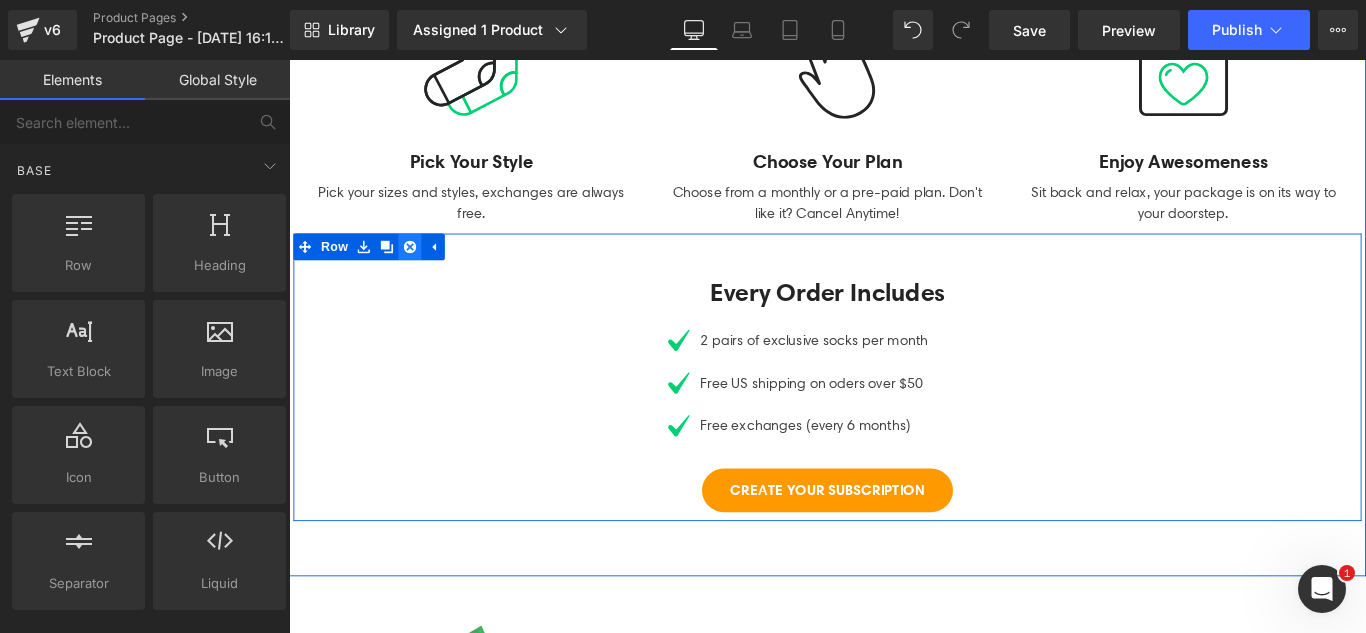 click 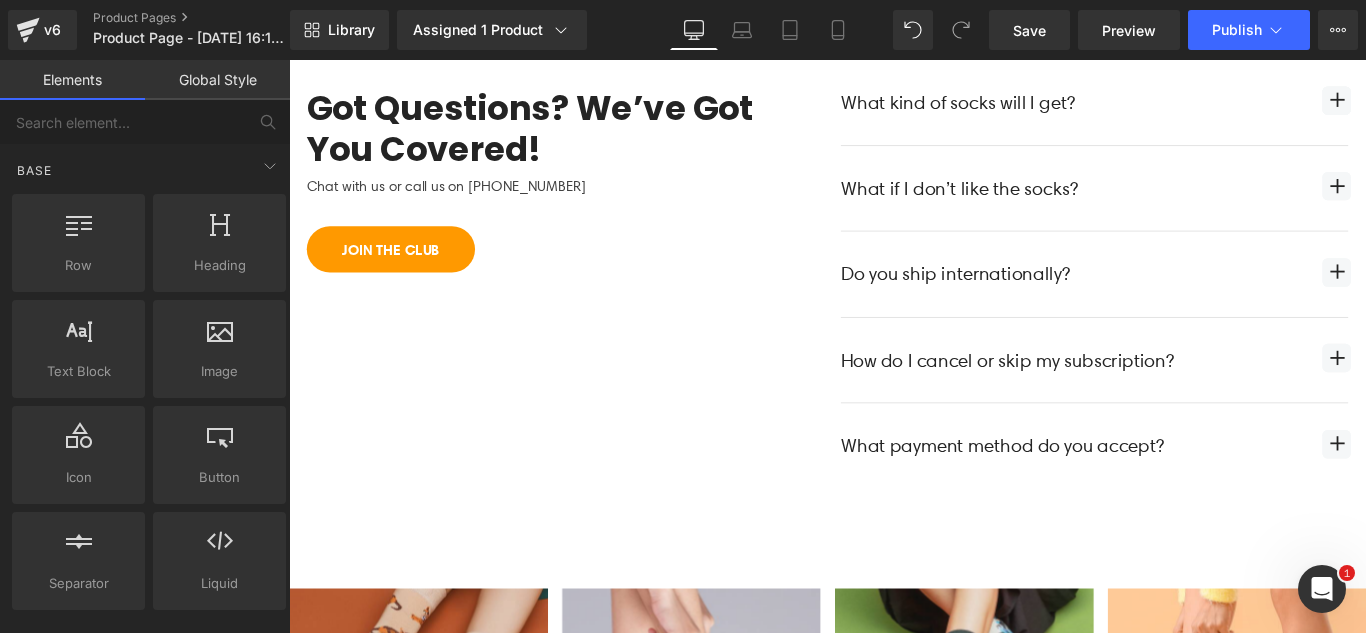 scroll, scrollTop: 1000, scrollLeft: 0, axis: vertical 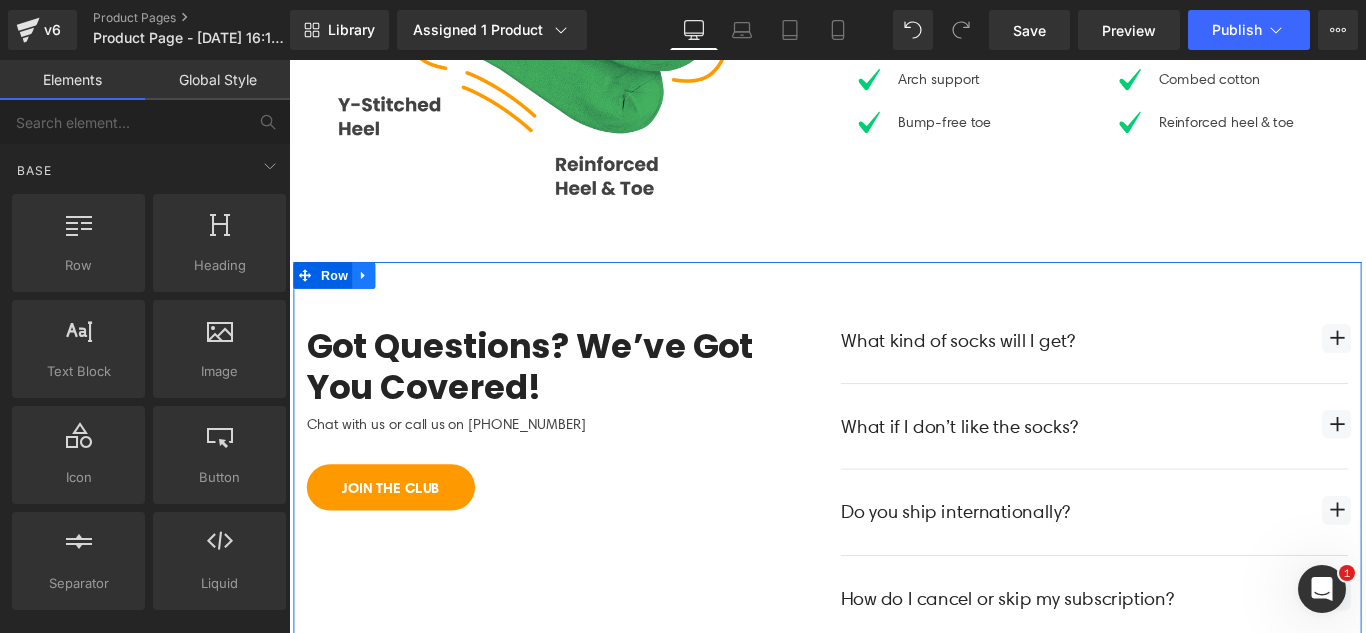 drag, startPoint x: 367, startPoint y: 301, endPoint x: 377, endPoint y: 309, distance: 12.806249 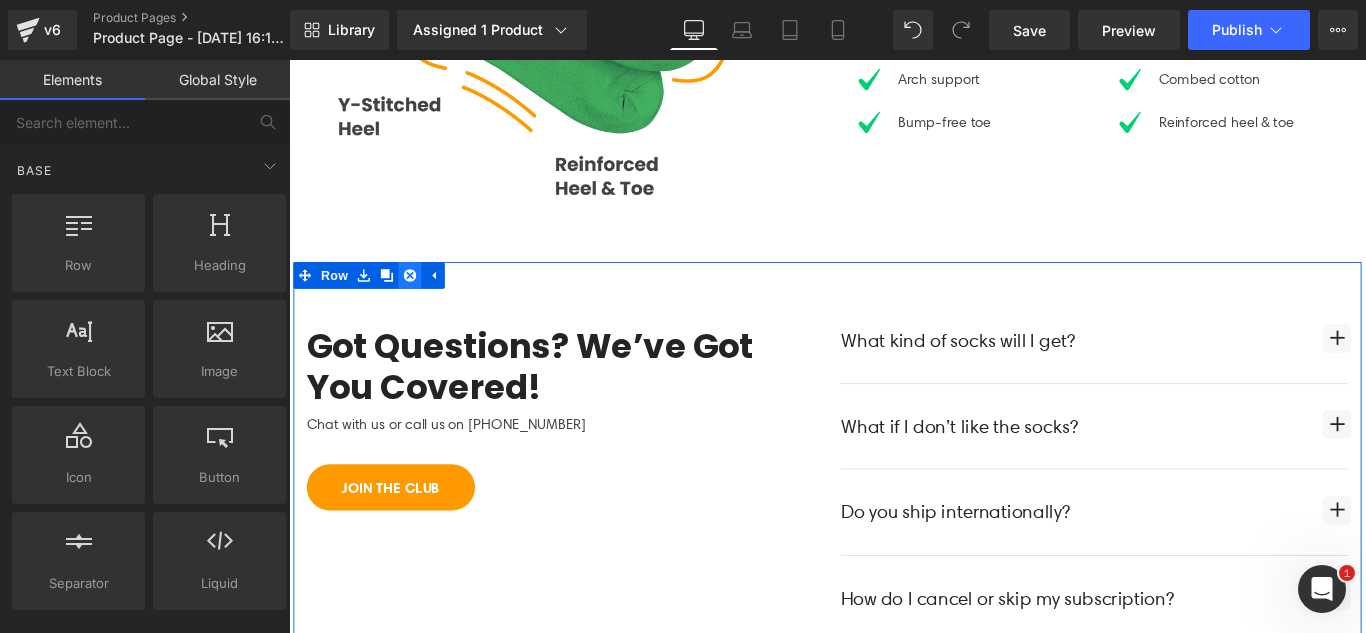 click 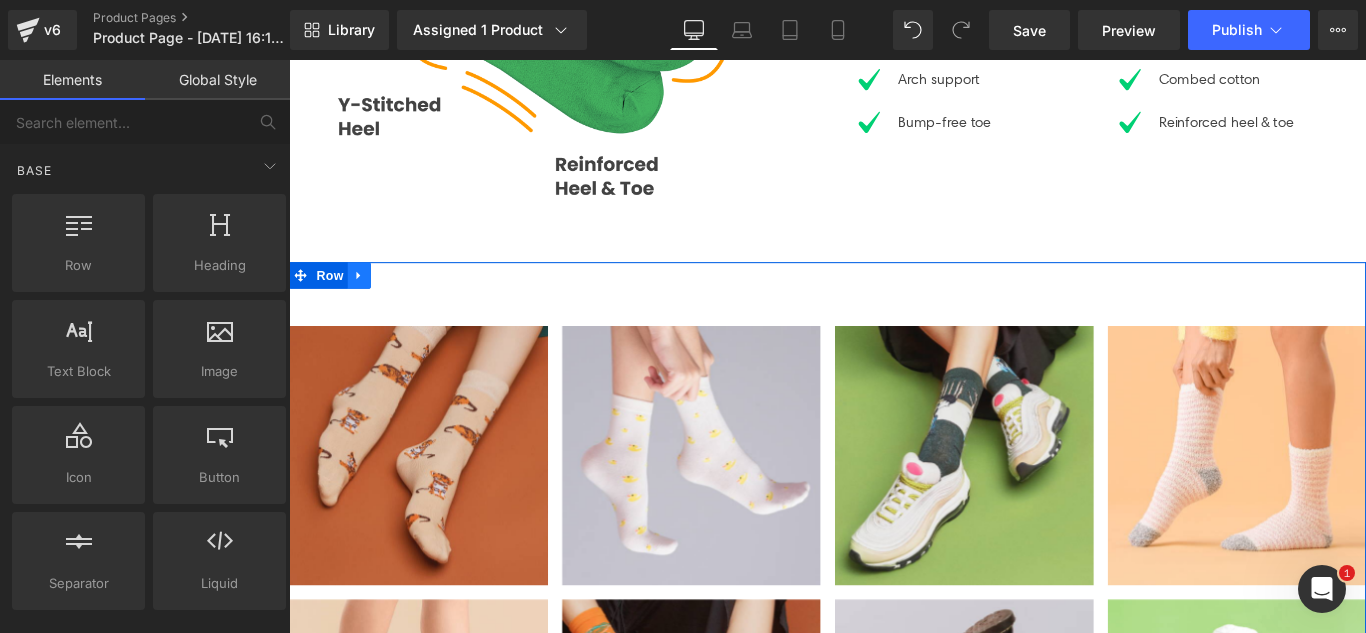 click 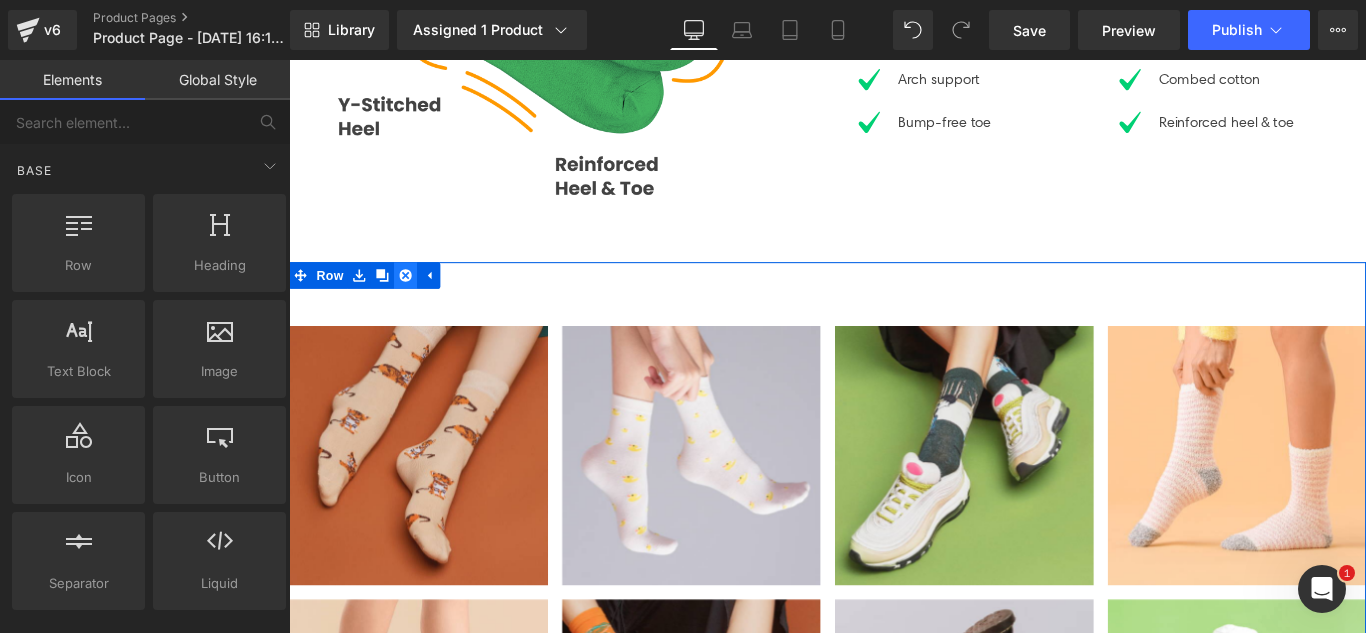 click 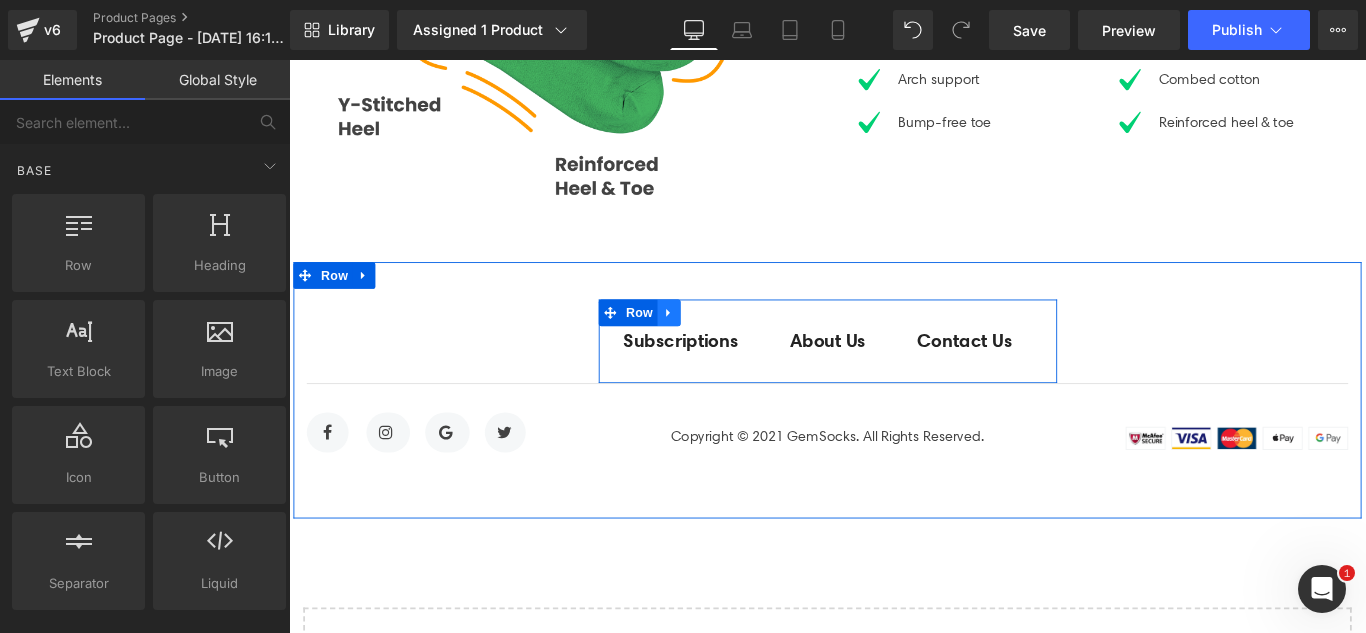 click 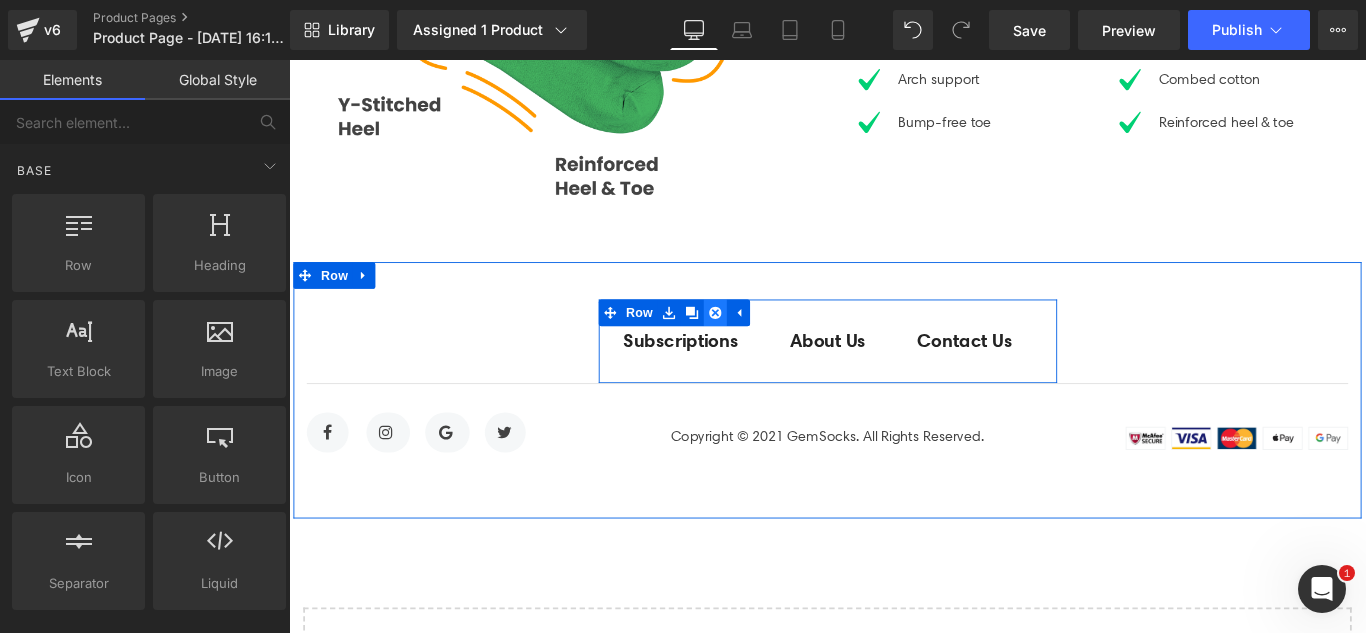 click 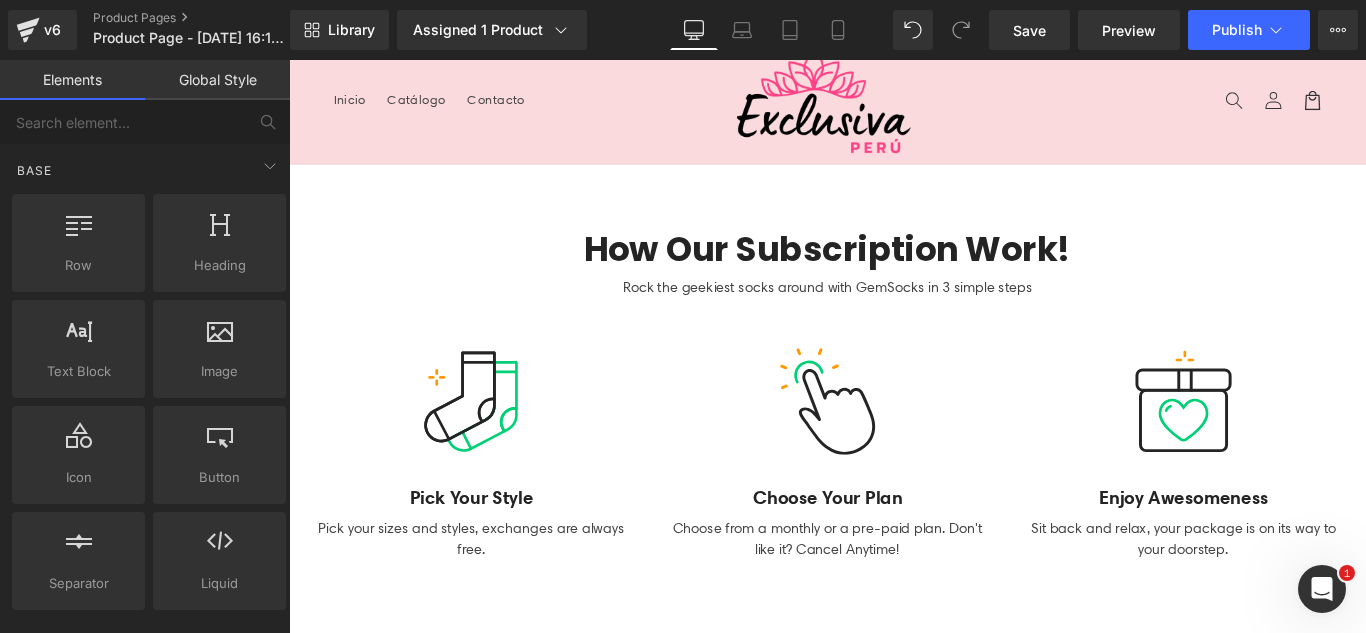 scroll, scrollTop: 0, scrollLeft: 0, axis: both 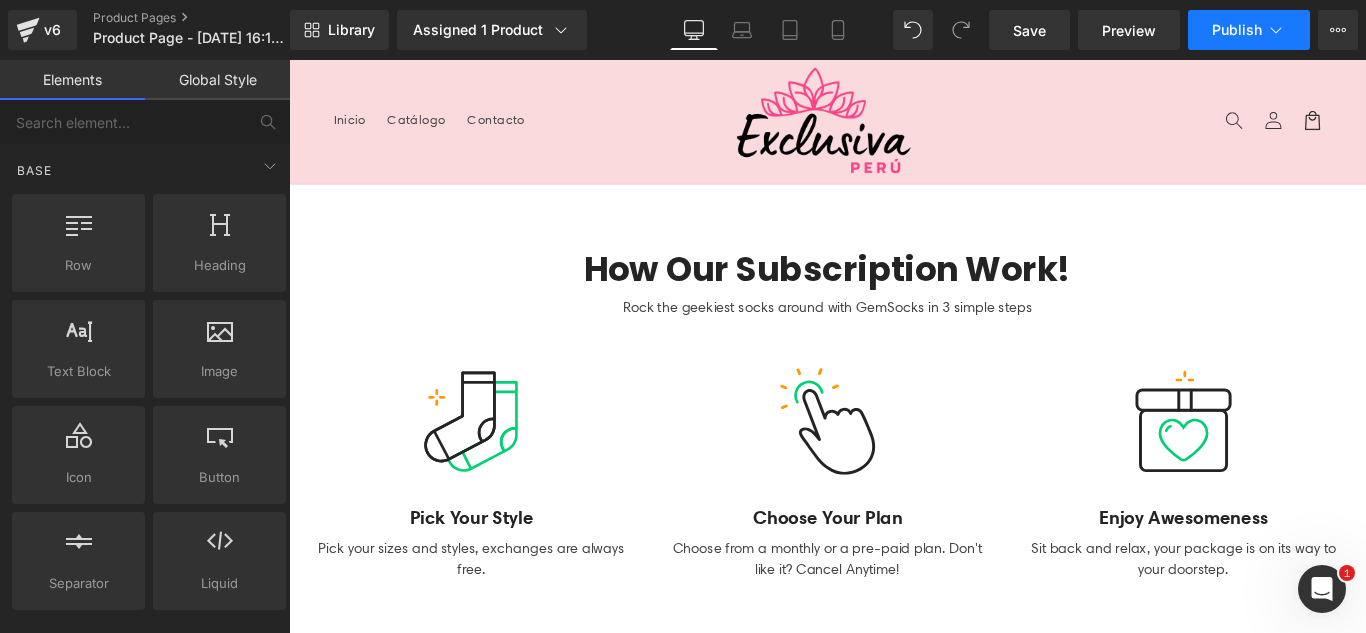 click 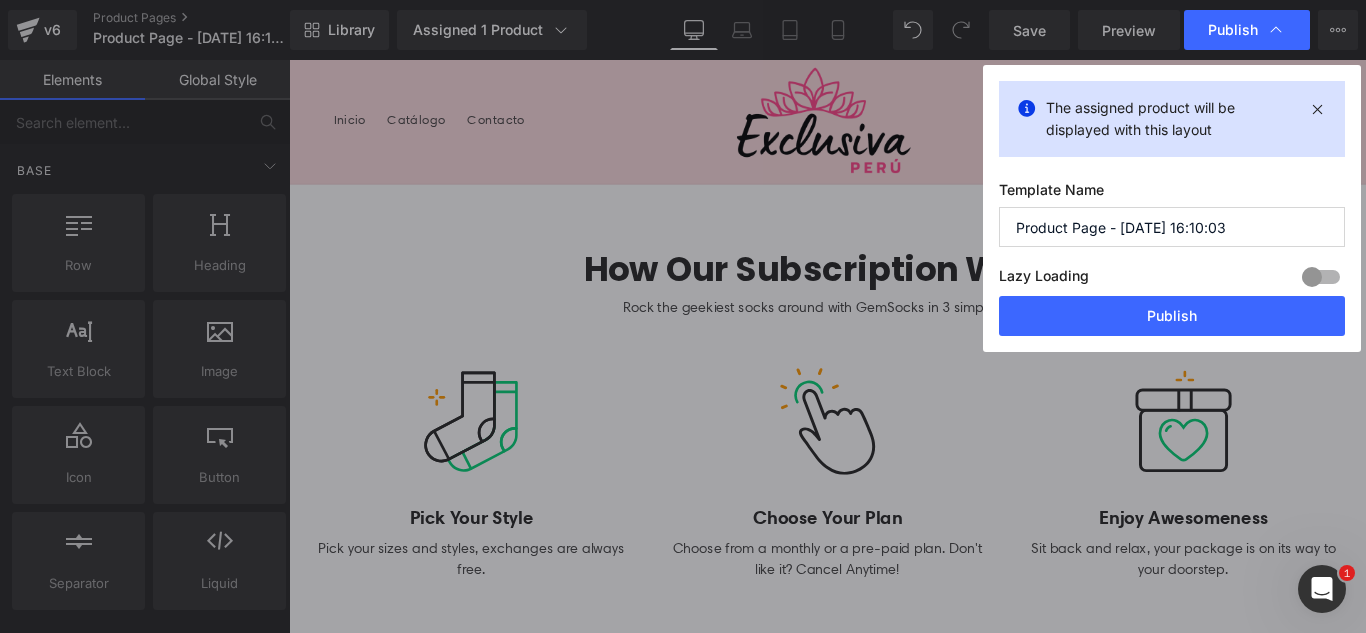 click on "Product Page - [DATE] 16:10:03" at bounding box center [1172, 227] 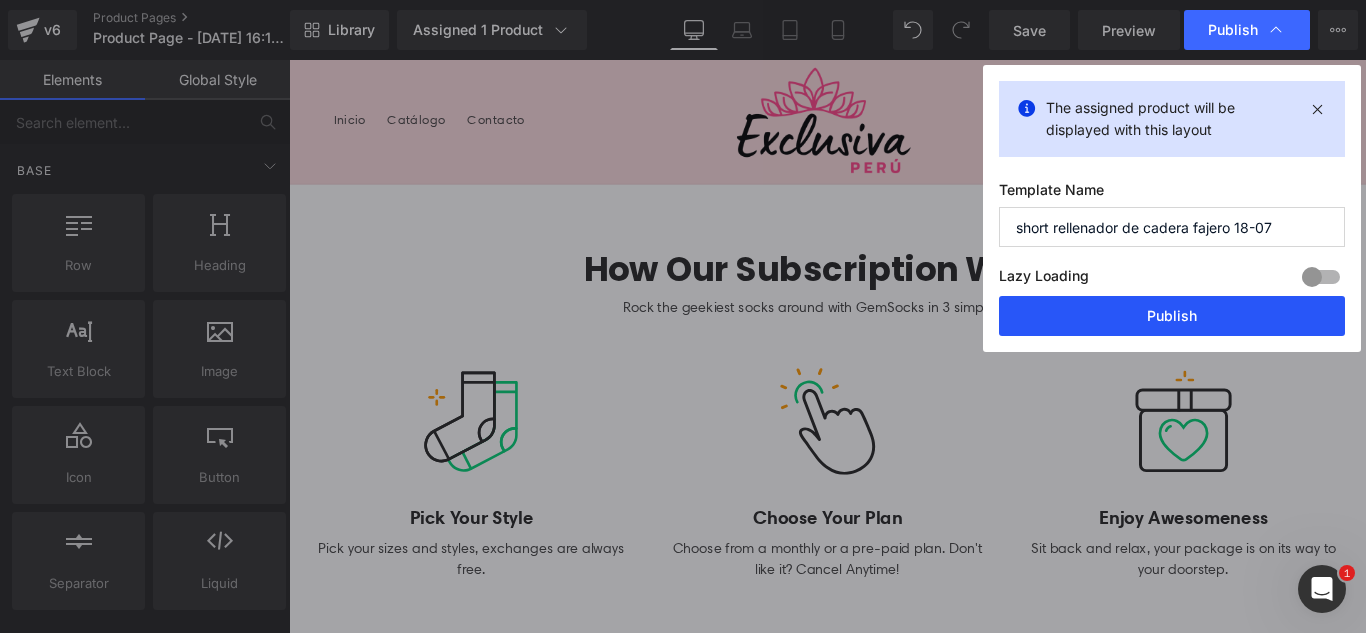 type on "short rellenador de cadera fajero 18-07" 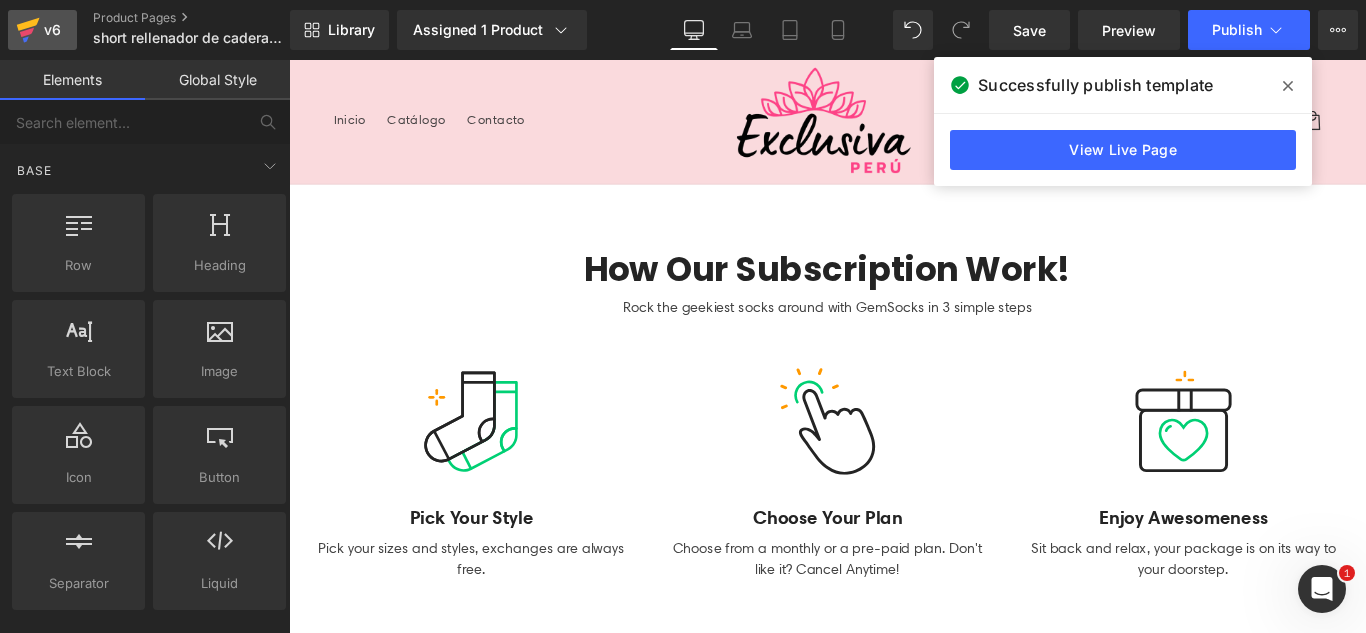 click on "v6" at bounding box center (52, 30) 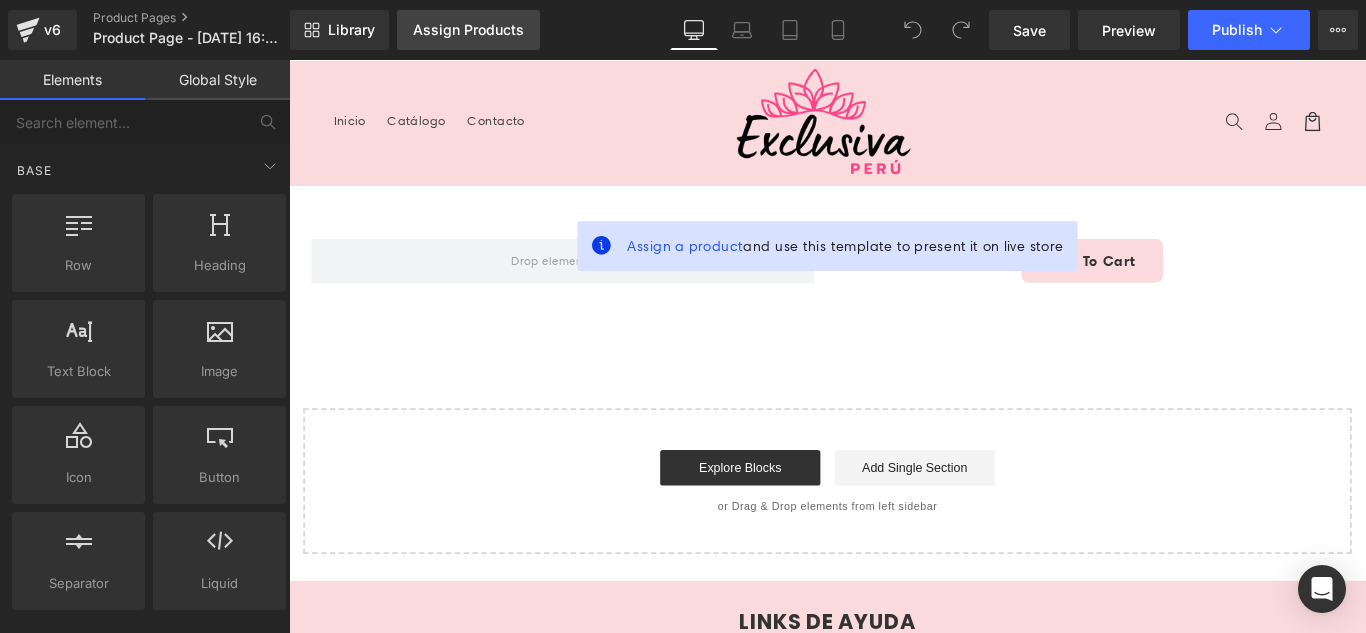 scroll, scrollTop: 0, scrollLeft: 0, axis: both 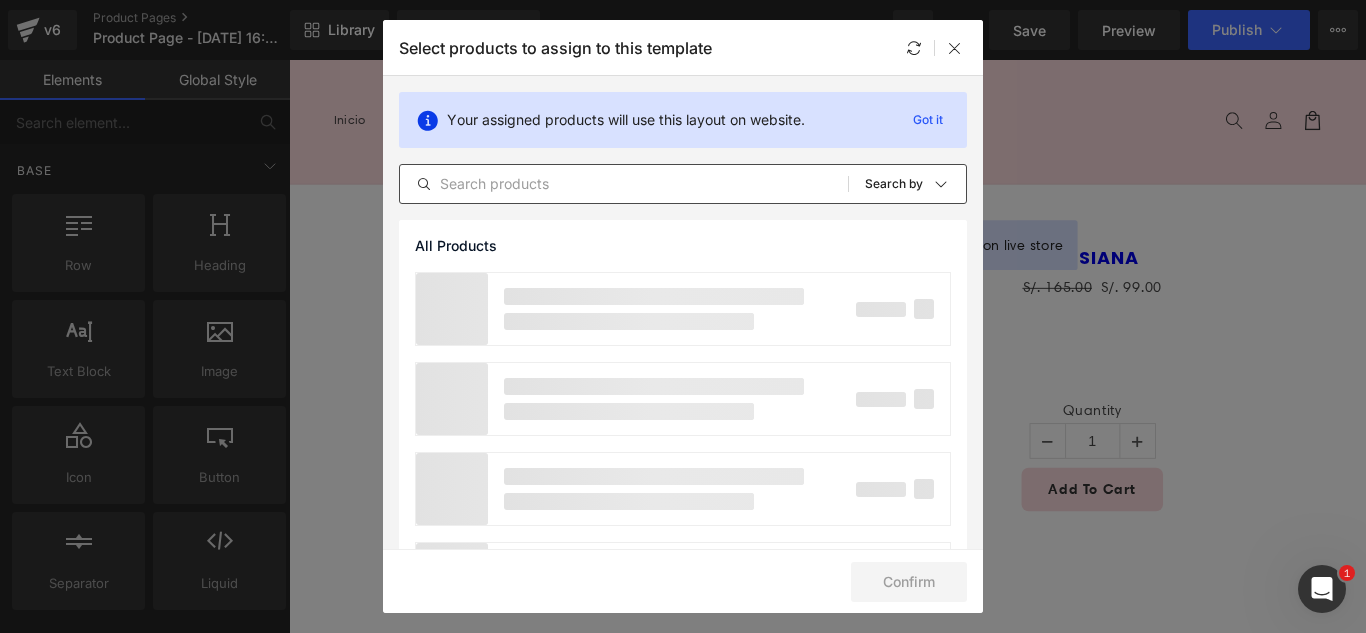 click at bounding box center [624, 184] 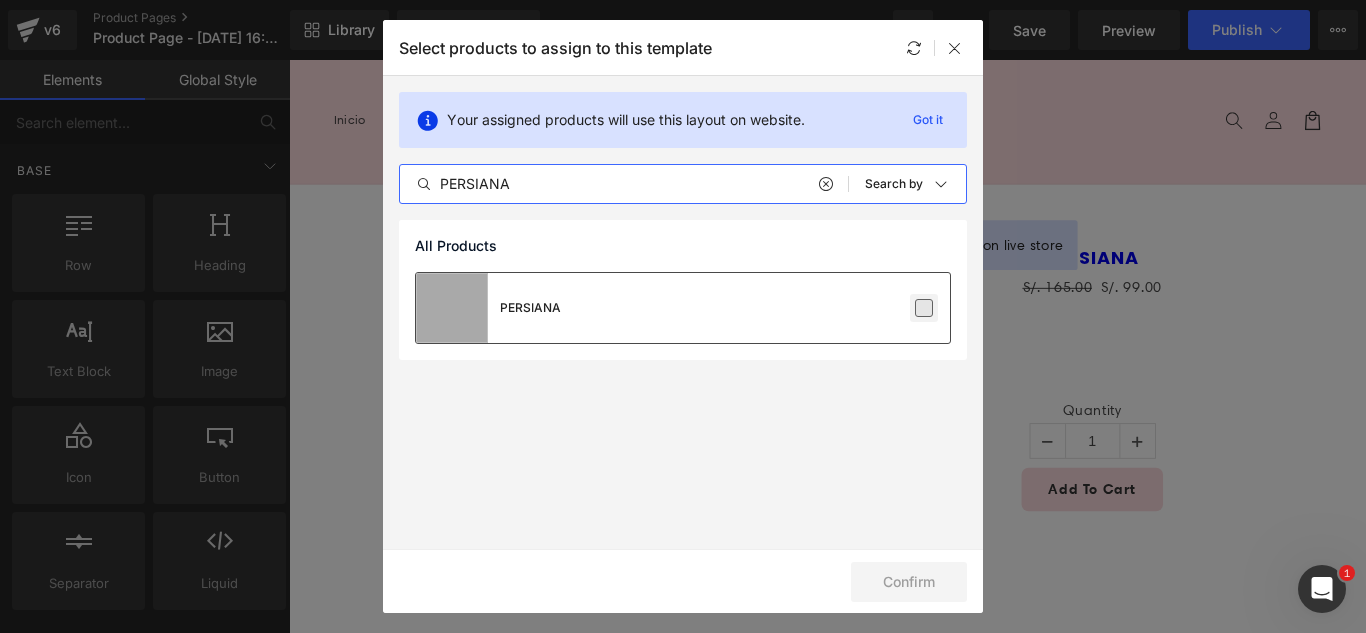 type on "PERSIANA" 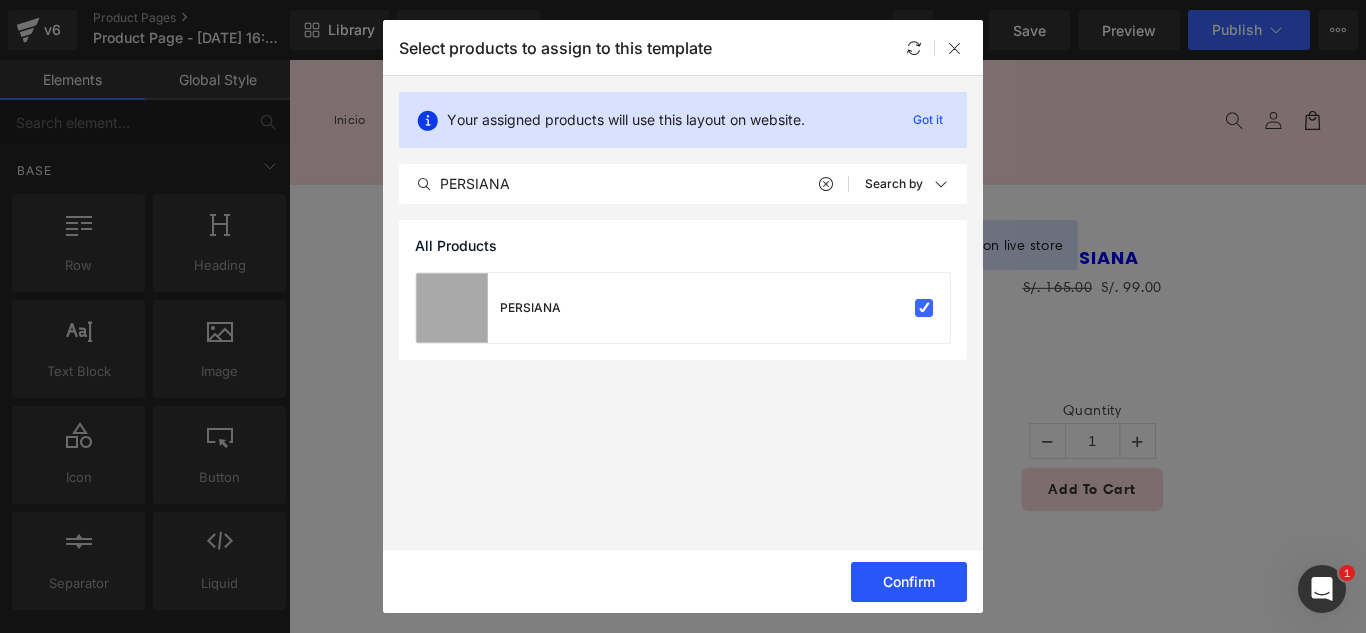 click on "Confirm" at bounding box center (909, 582) 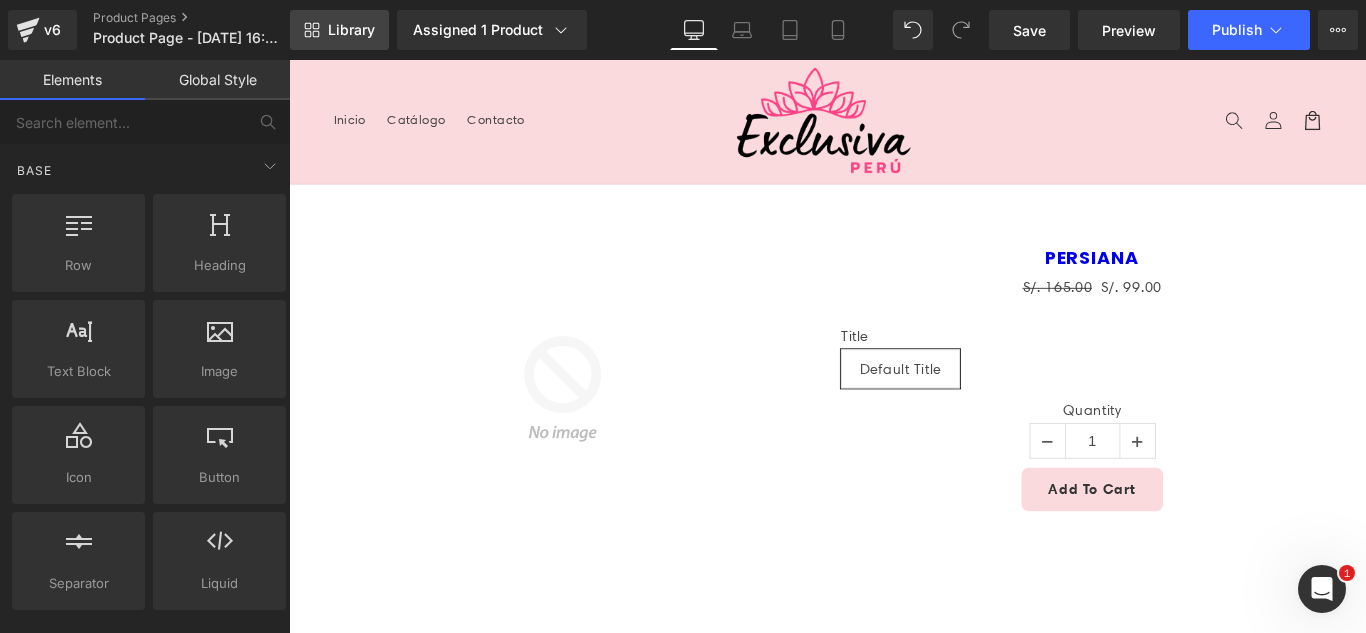 click on "Library" at bounding box center (339, 30) 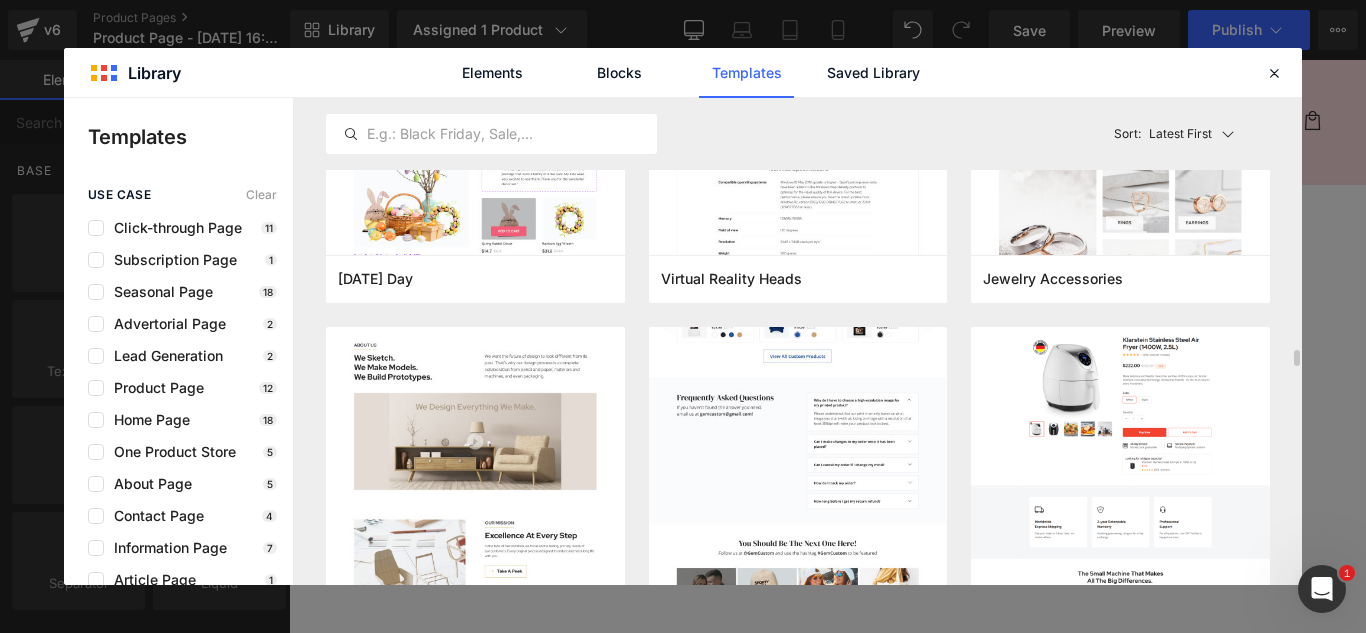 scroll, scrollTop: 7100, scrollLeft: 0, axis: vertical 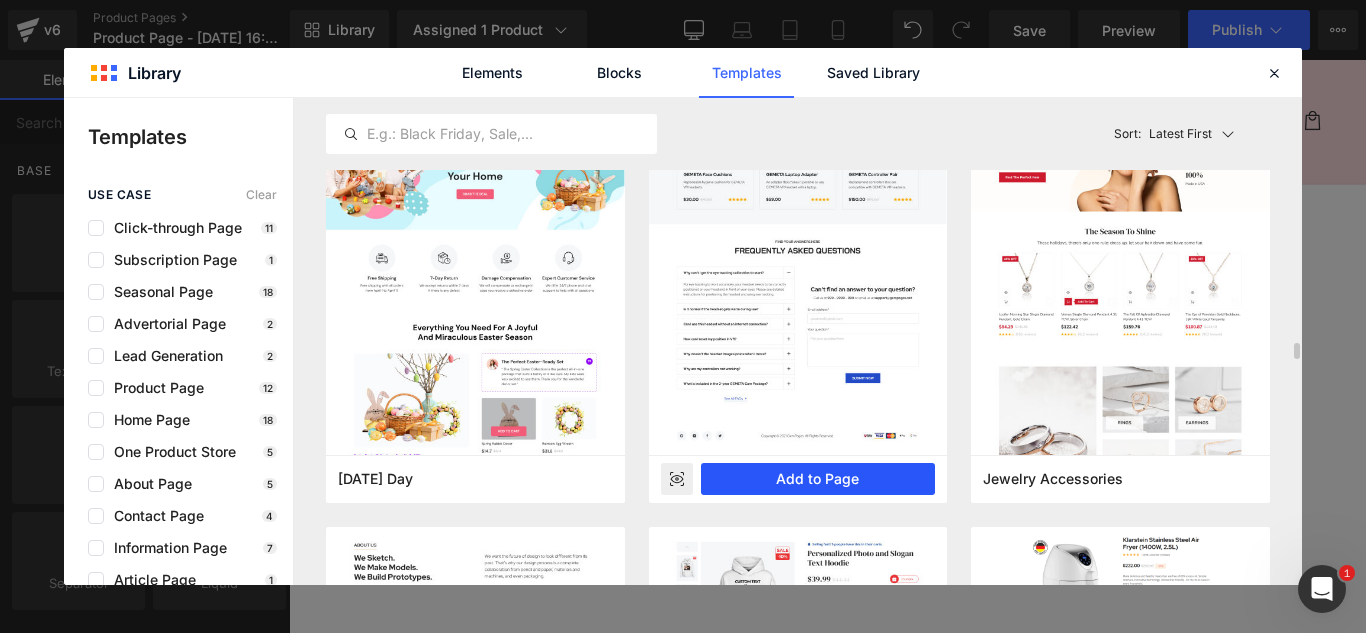 drag, startPoint x: 854, startPoint y: 477, endPoint x: 637, endPoint y: 468, distance: 217.18655 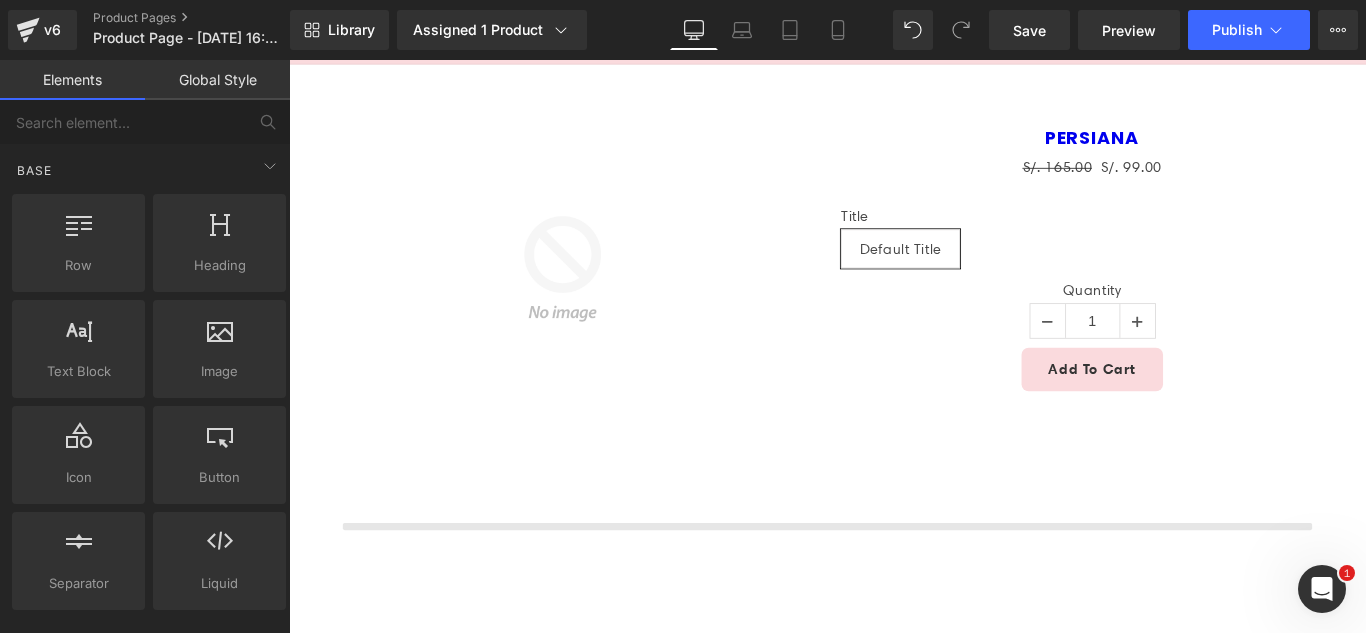 scroll, scrollTop: 475, scrollLeft: 0, axis: vertical 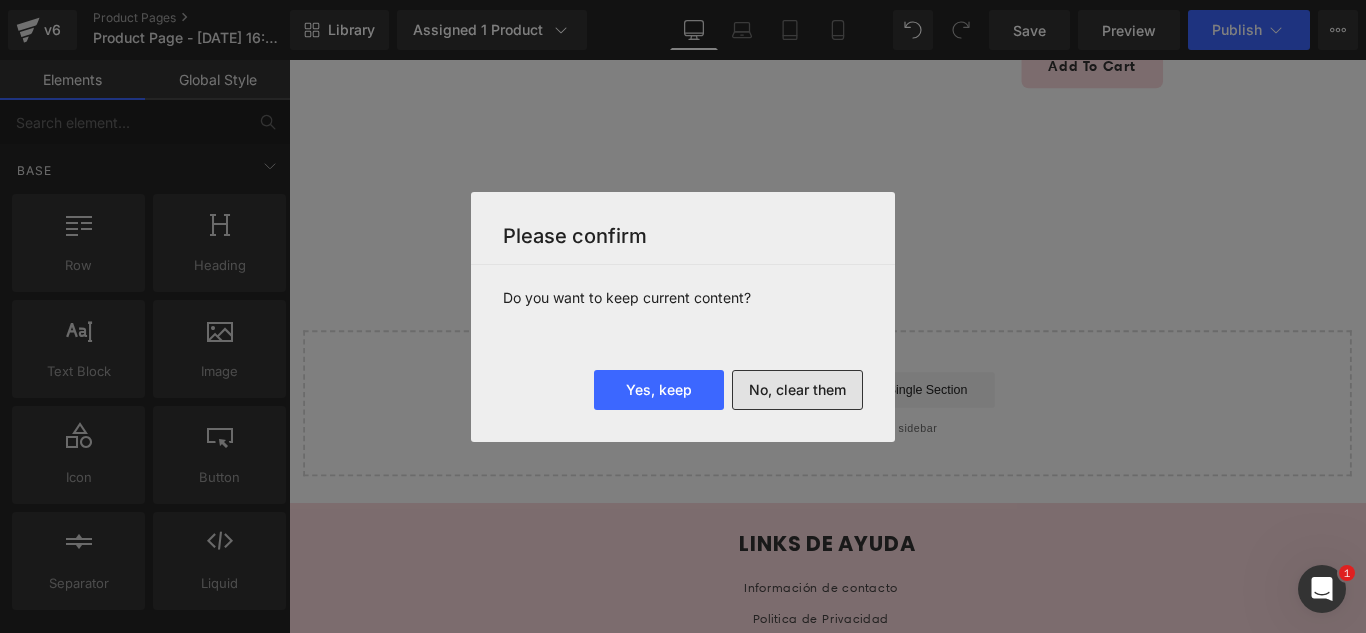 click on "No, clear them" at bounding box center (797, 390) 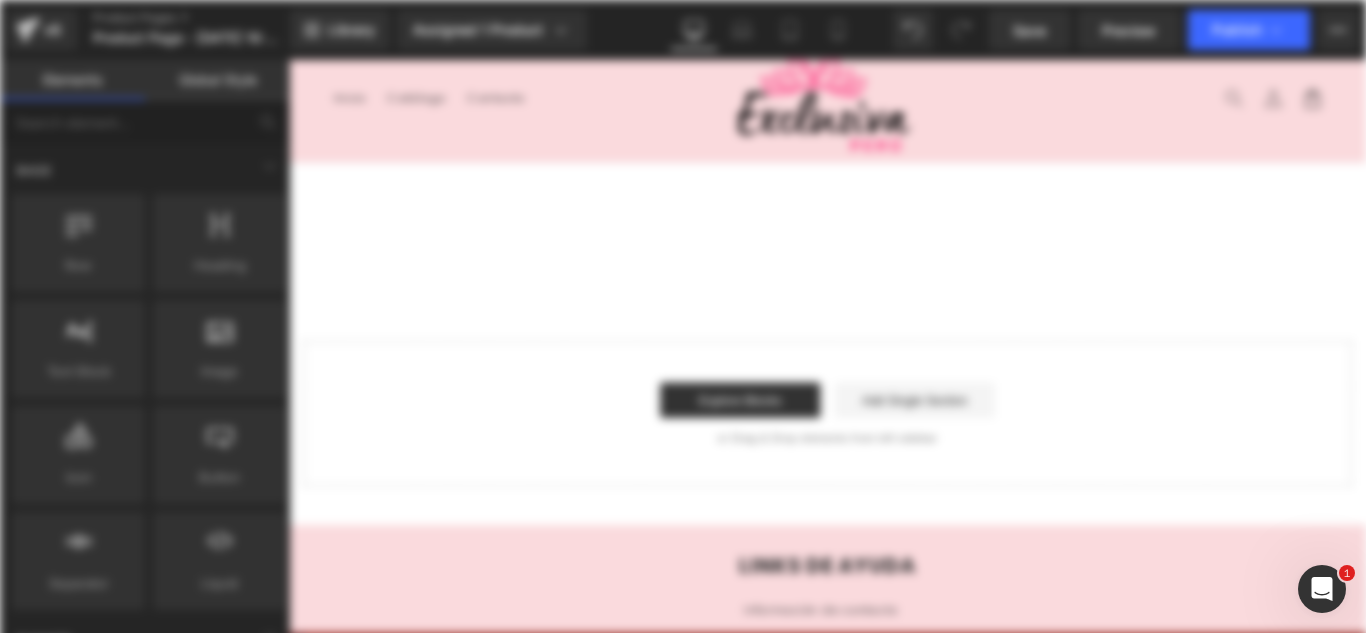 scroll, scrollTop: 0, scrollLeft: 0, axis: both 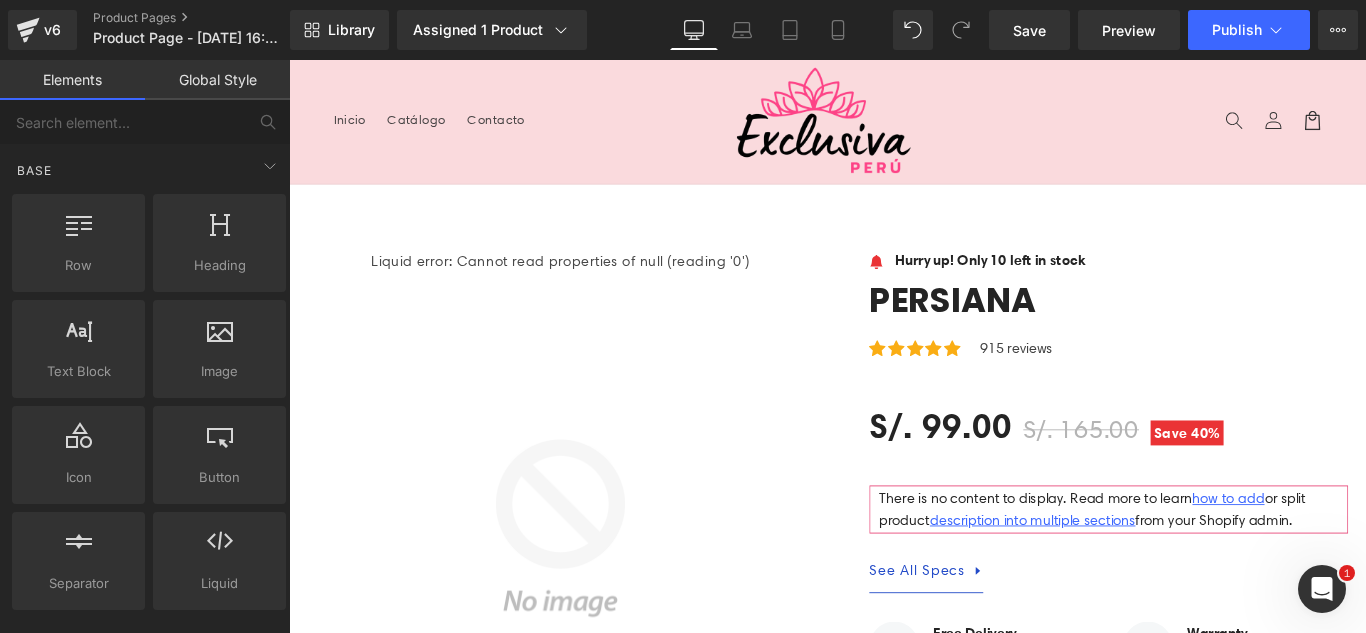 click at bounding box center (594, 586) 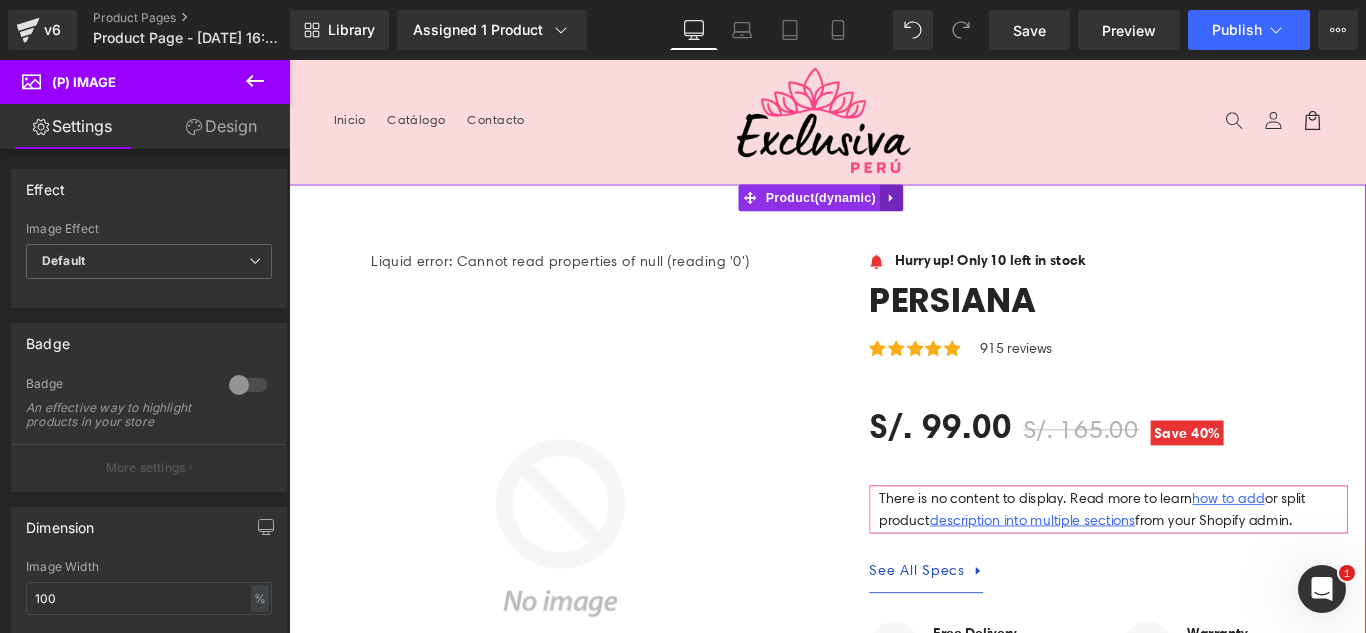 click 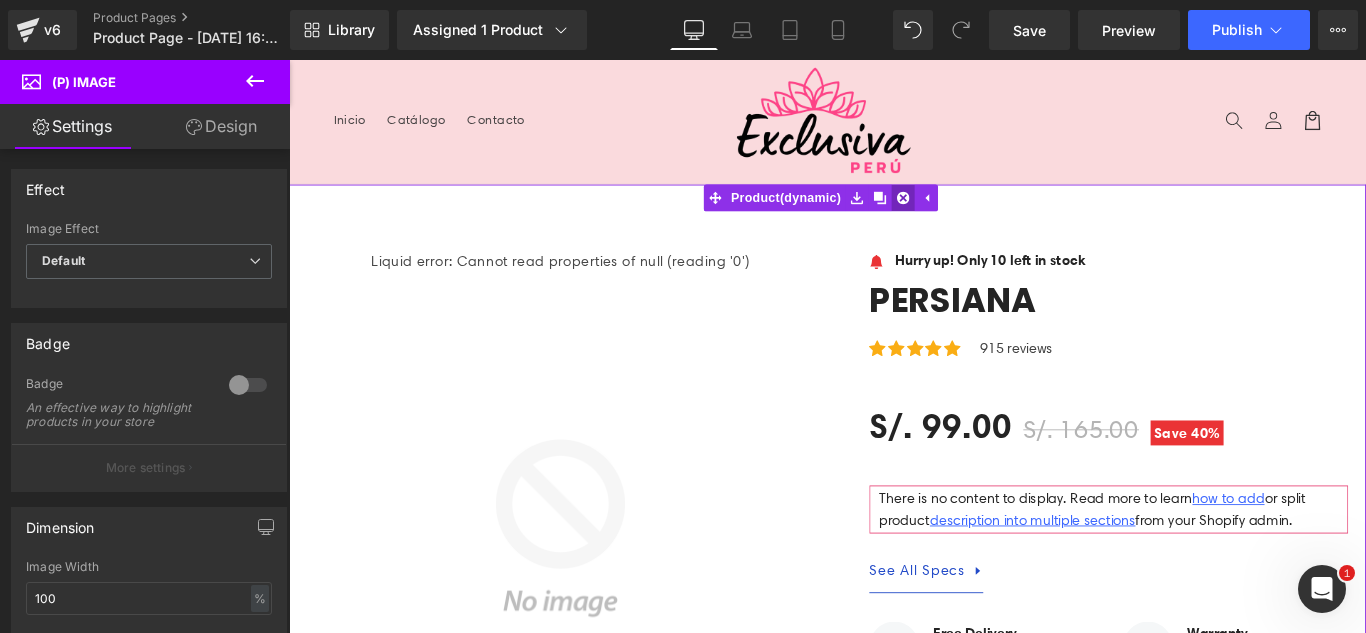 click 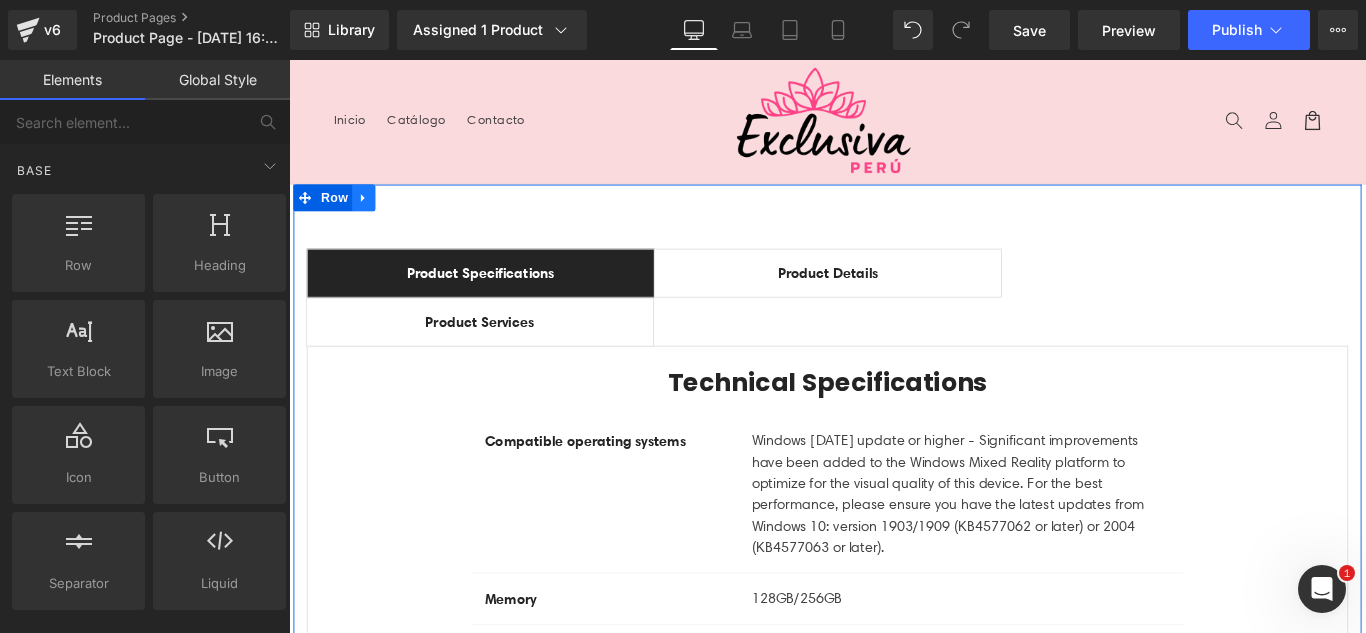 click at bounding box center (373, 215) 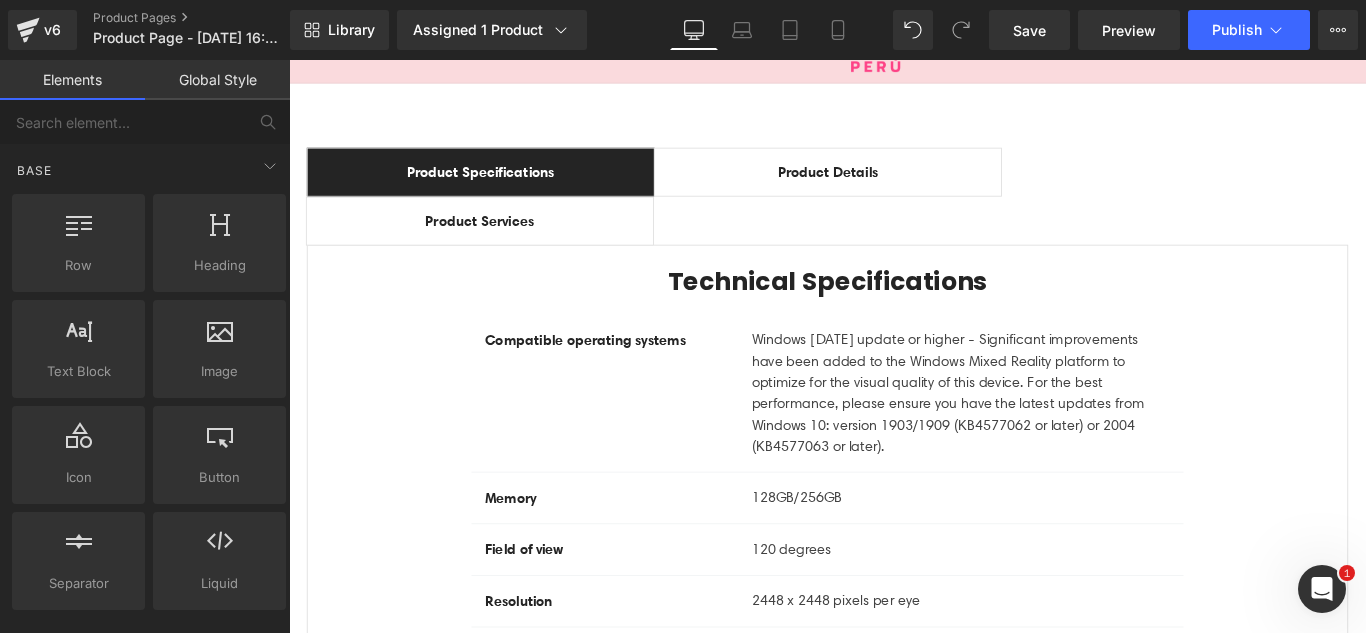 scroll, scrollTop: 0, scrollLeft: 0, axis: both 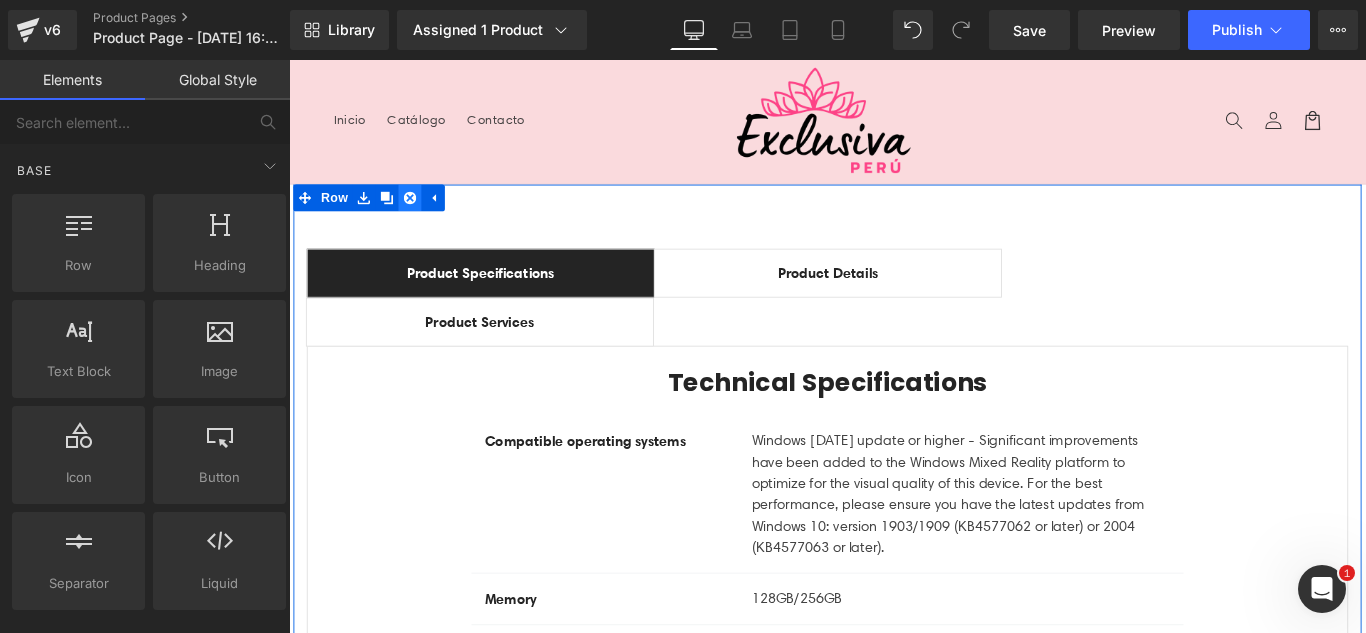 click 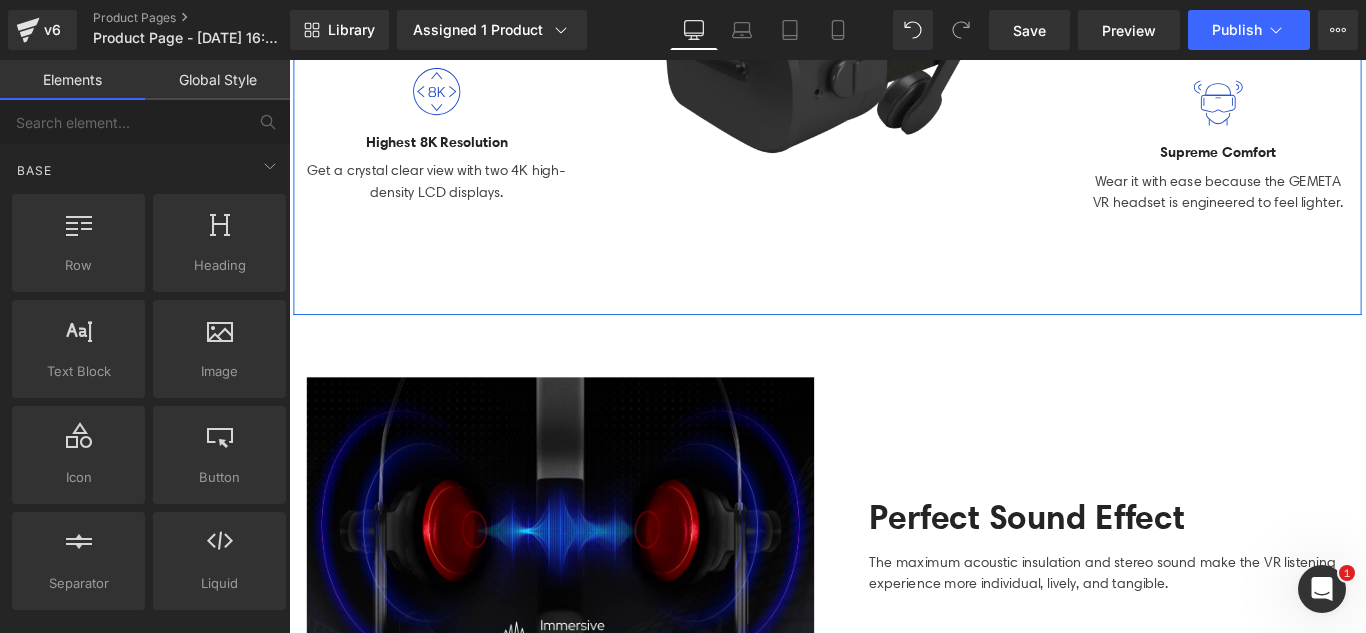 scroll, scrollTop: 700, scrollLeft: 0, axis: vertical 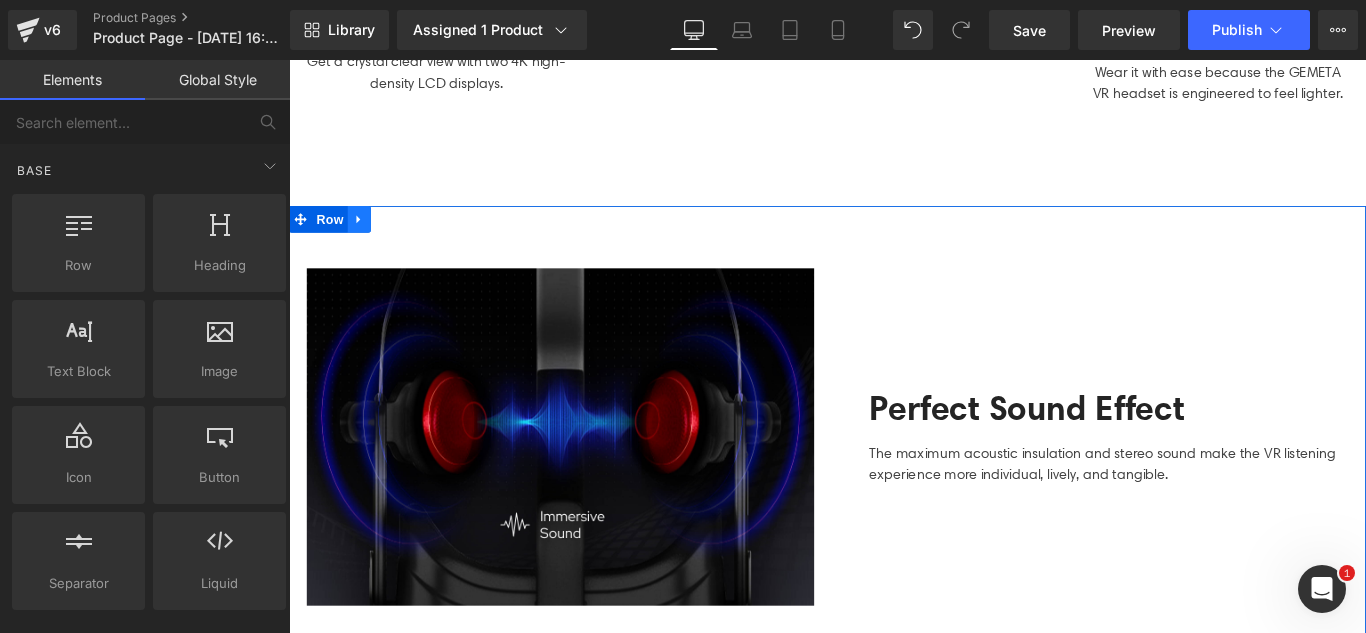 click at bounding box center [368, 239] 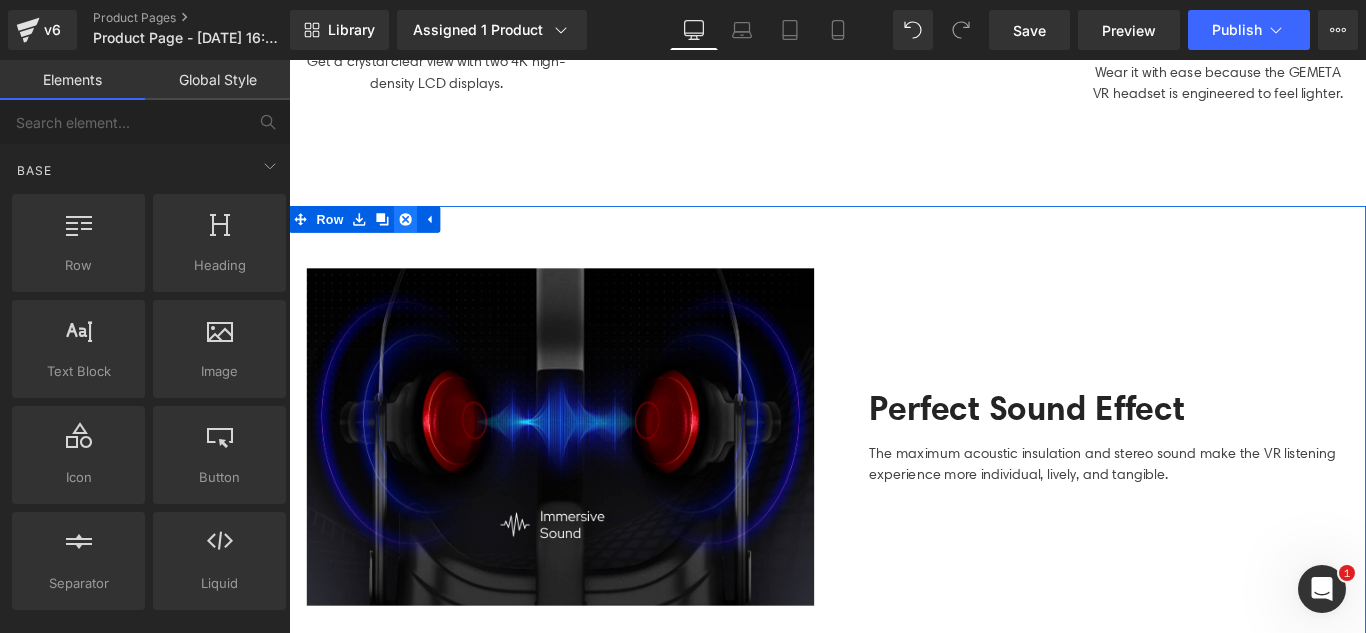 click 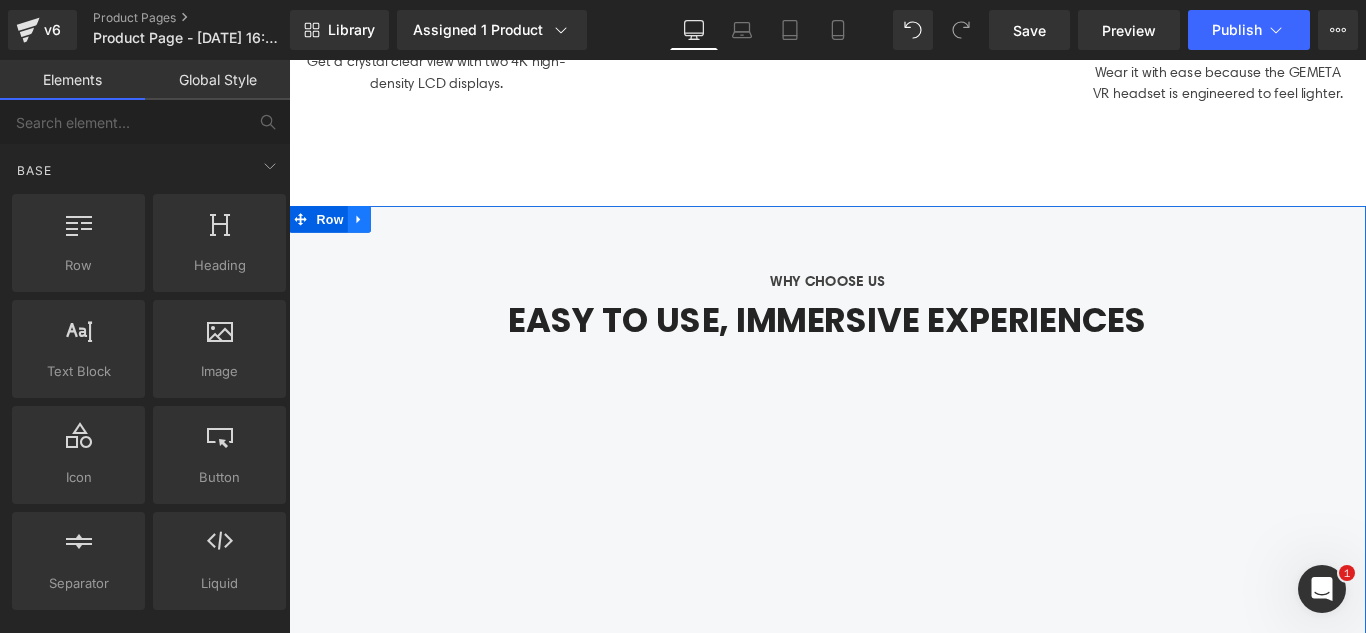 click 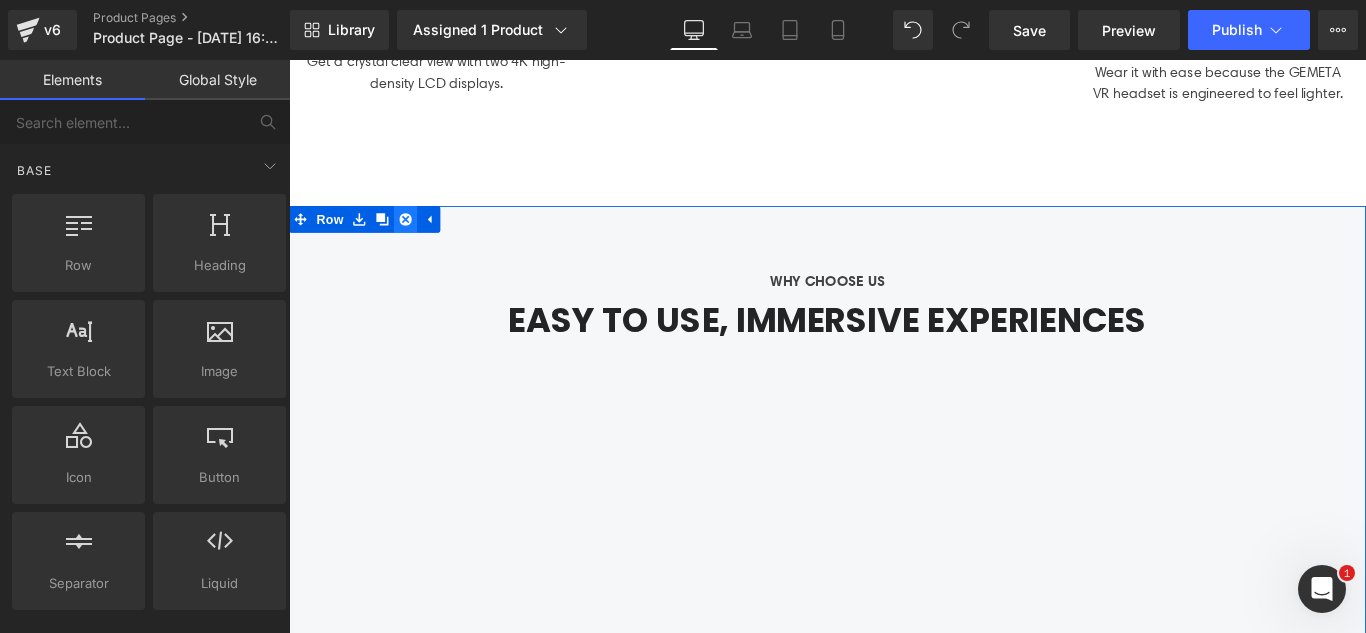 click 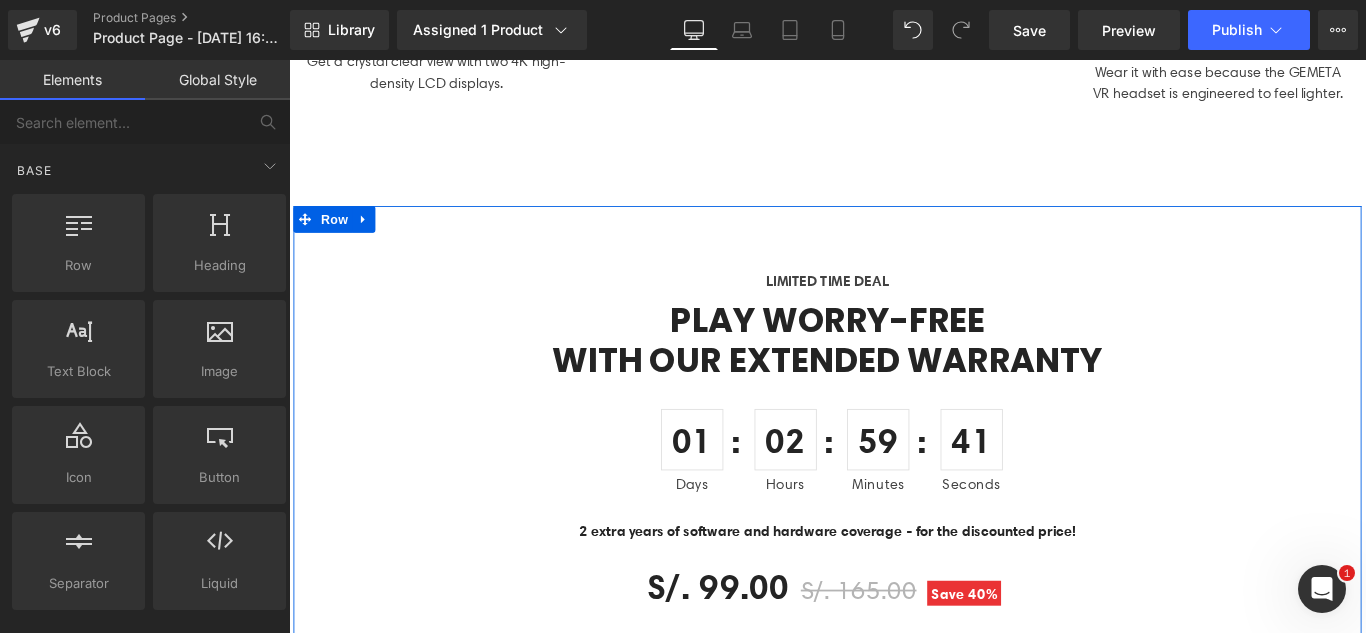 click at bounding box center (373, 239) 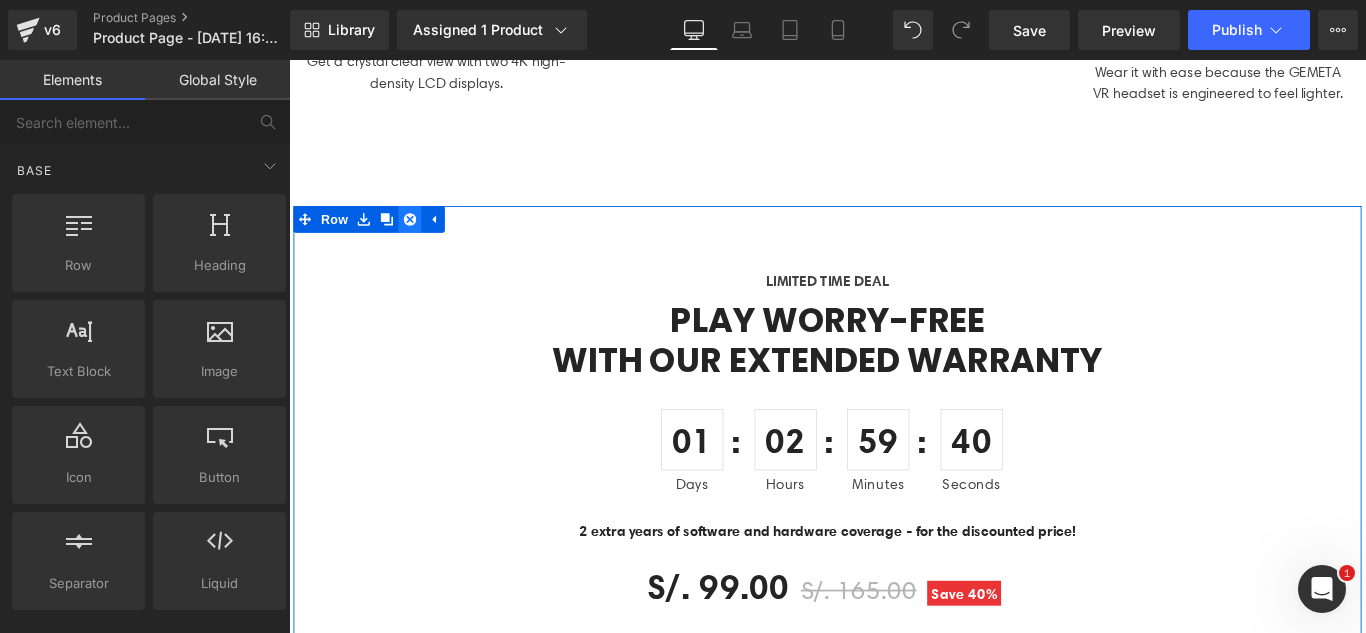 click 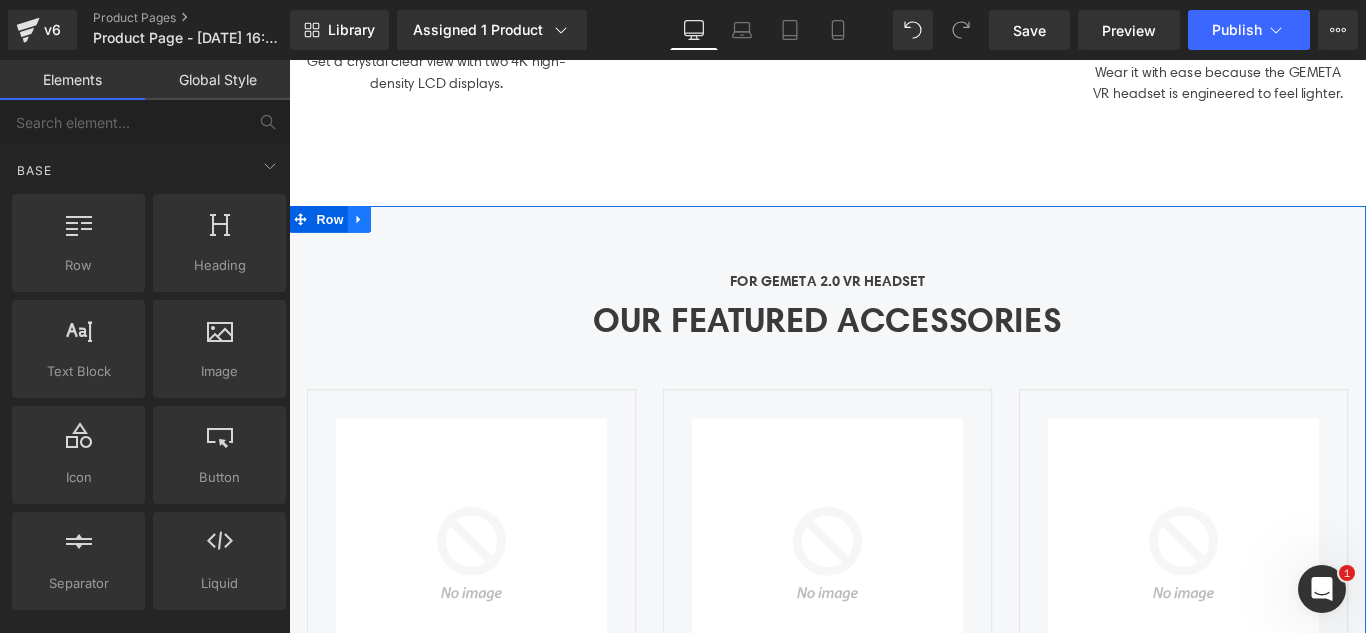 drag, startPoint x: 357, startPoint y: 230, endPoint x: 415, endPoint y: 233, distance: 58.077534 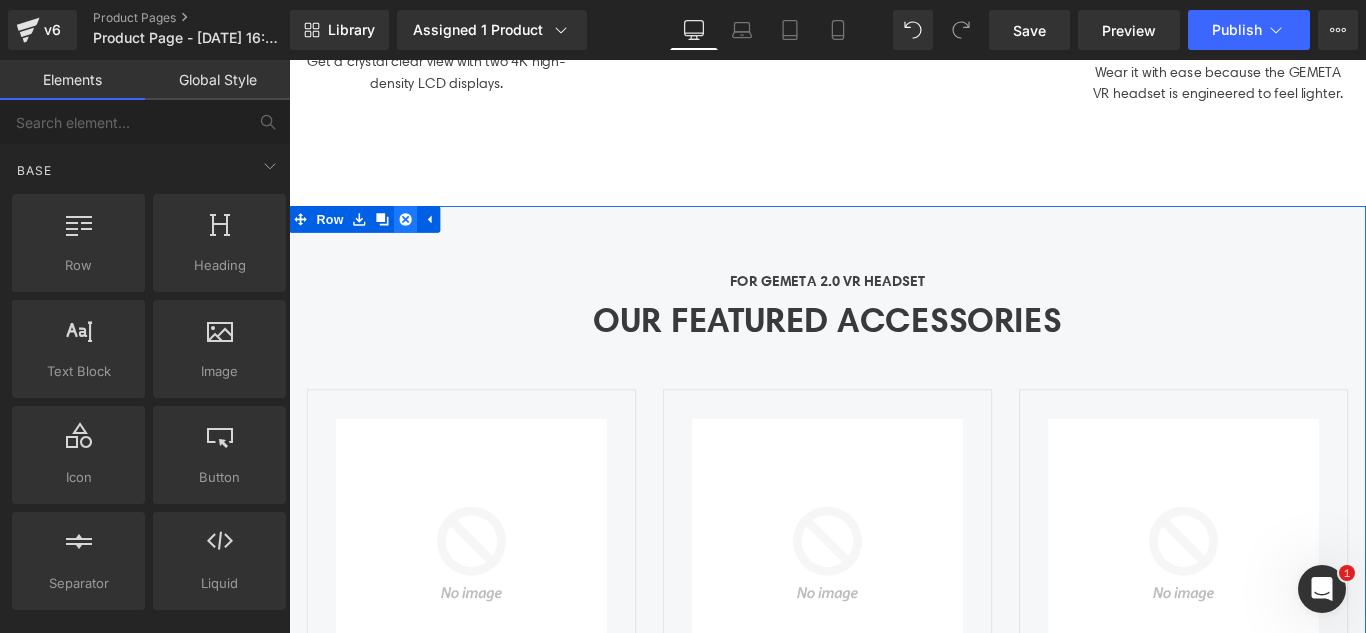 click 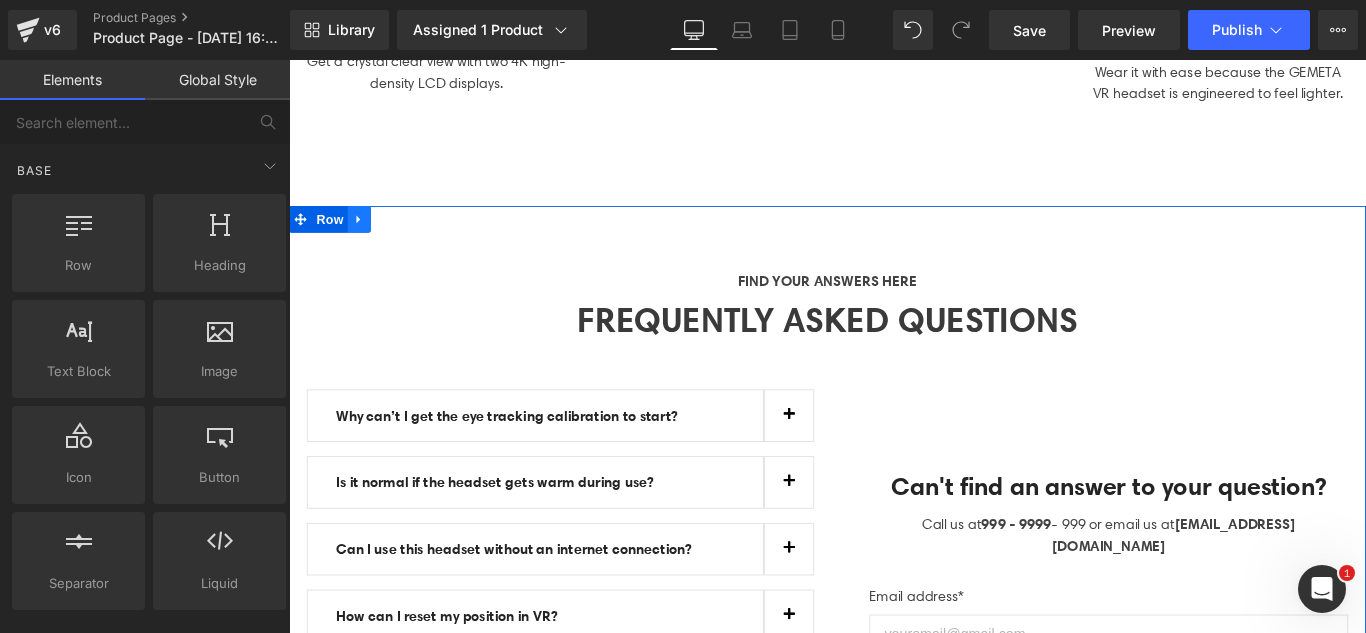 click 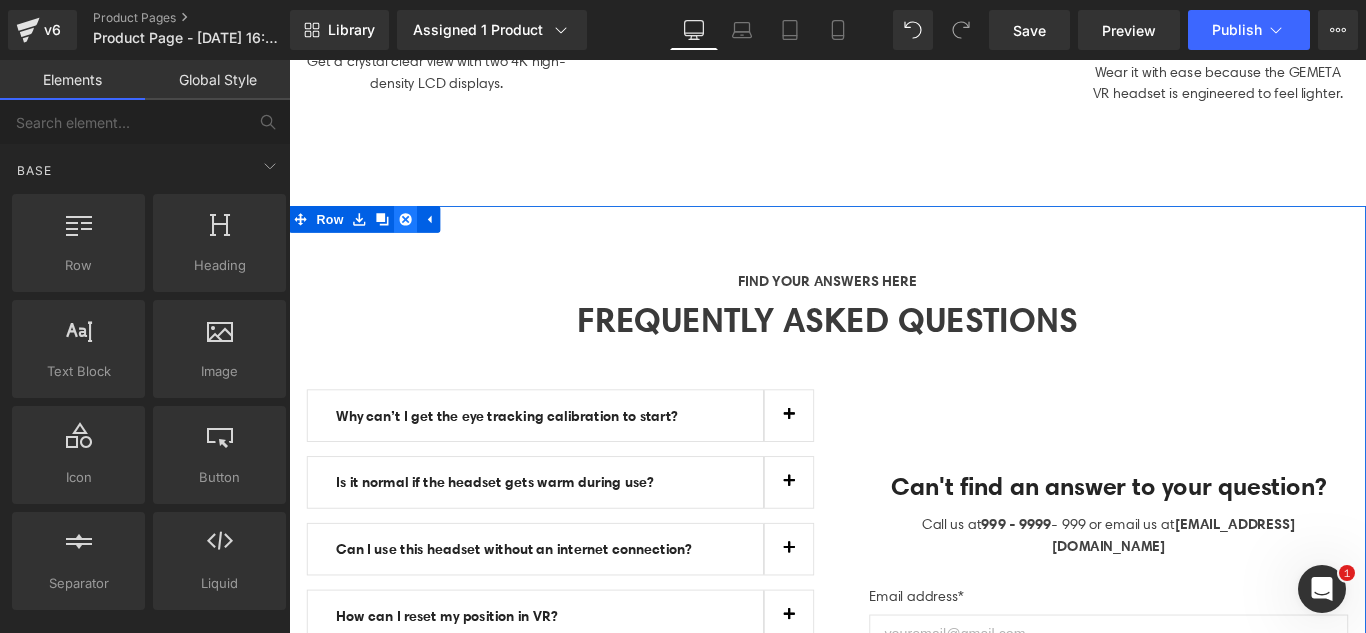 click 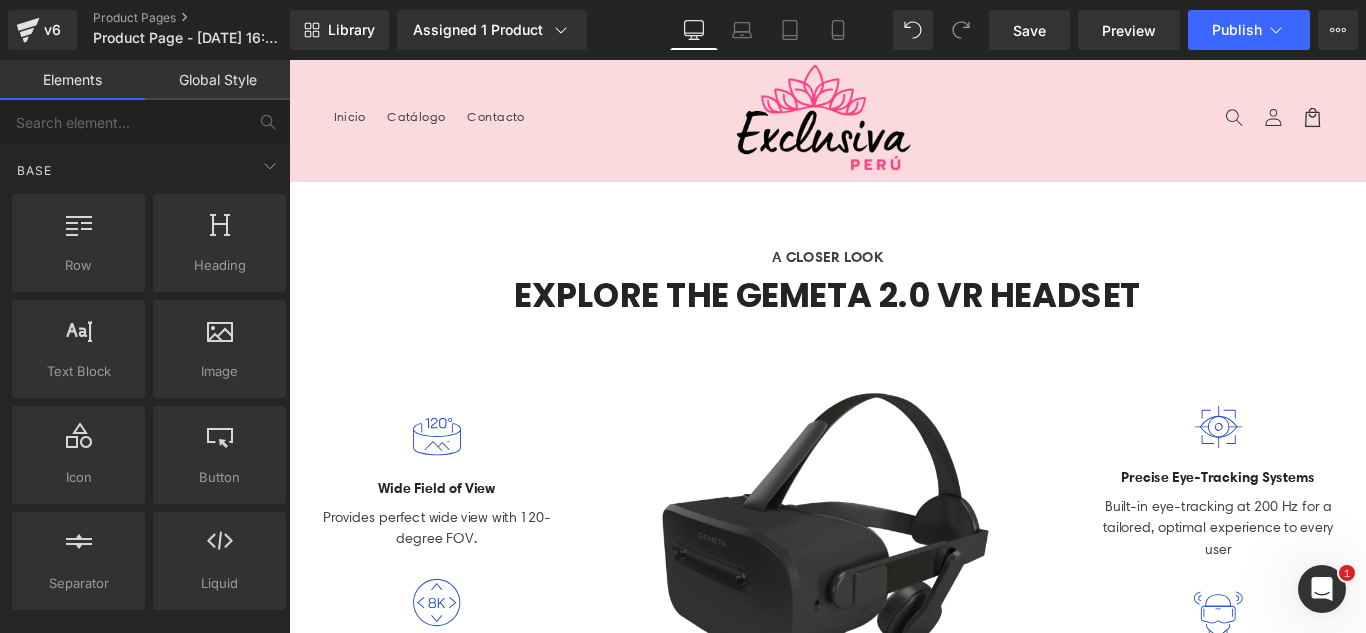 scroll, scrollTop: 0, scrollLeft: 0, axis: both 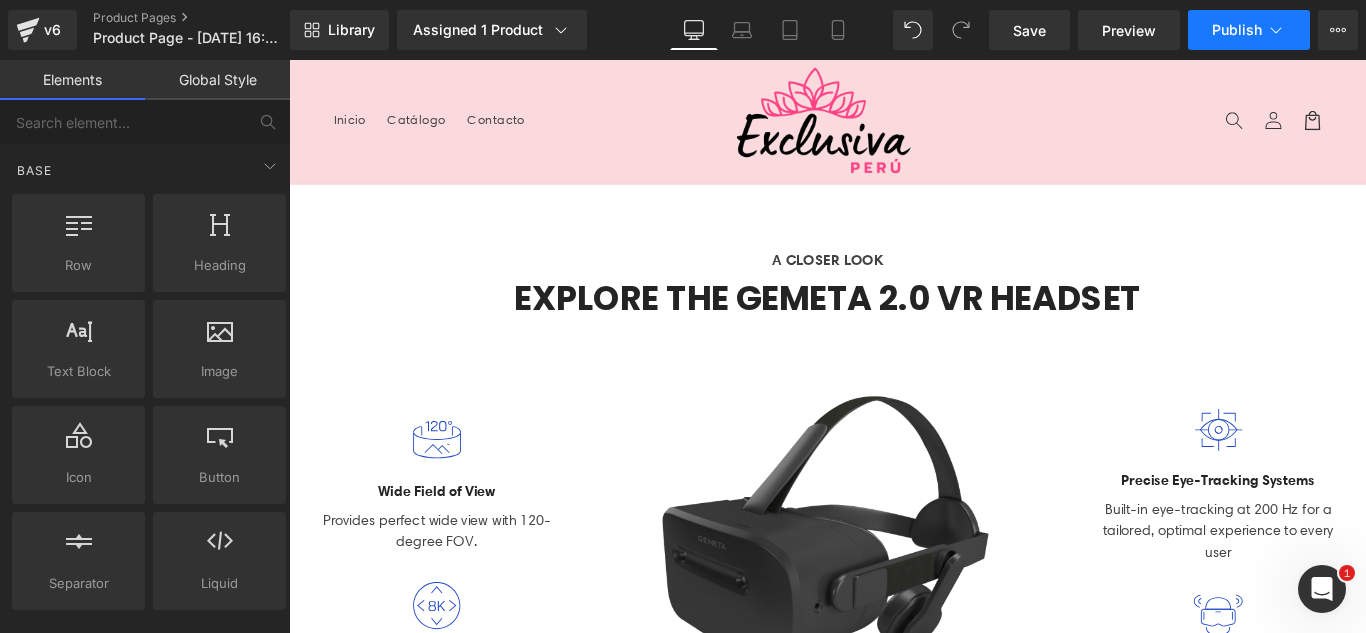 click on "Publish" at bounding box center [1237, 30] 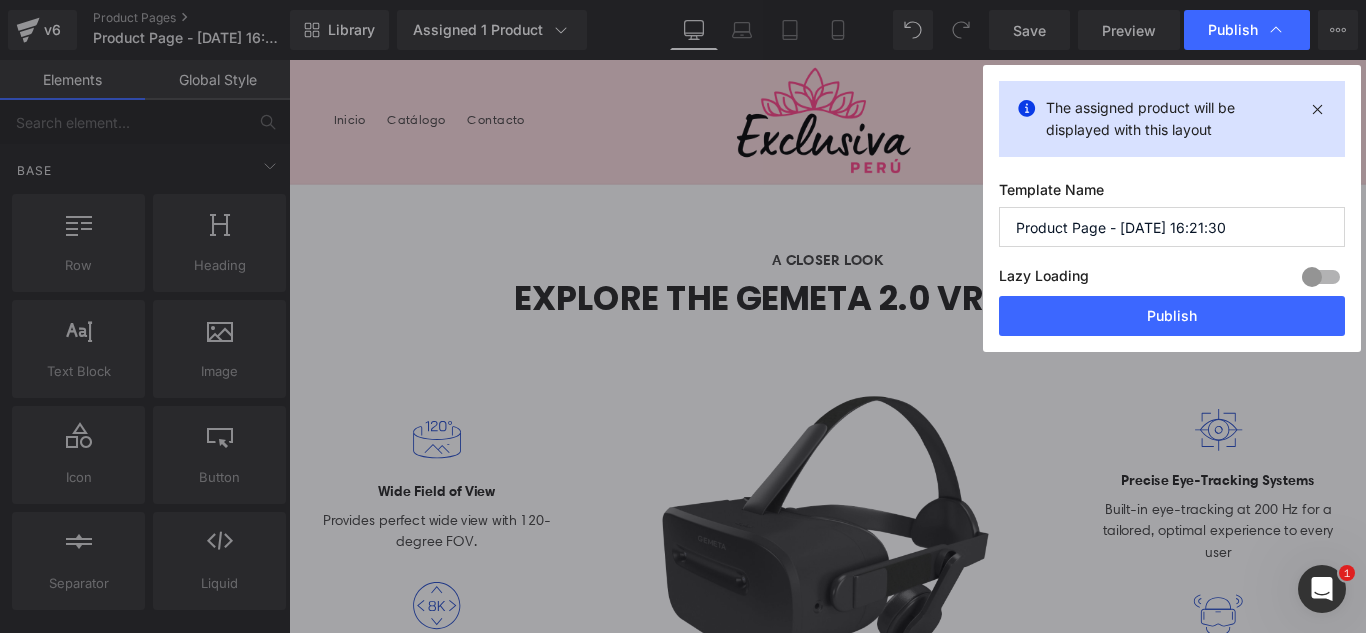 click on "Product Page - Jul 18, 16:21:30" at bounding box center [1172, 227] 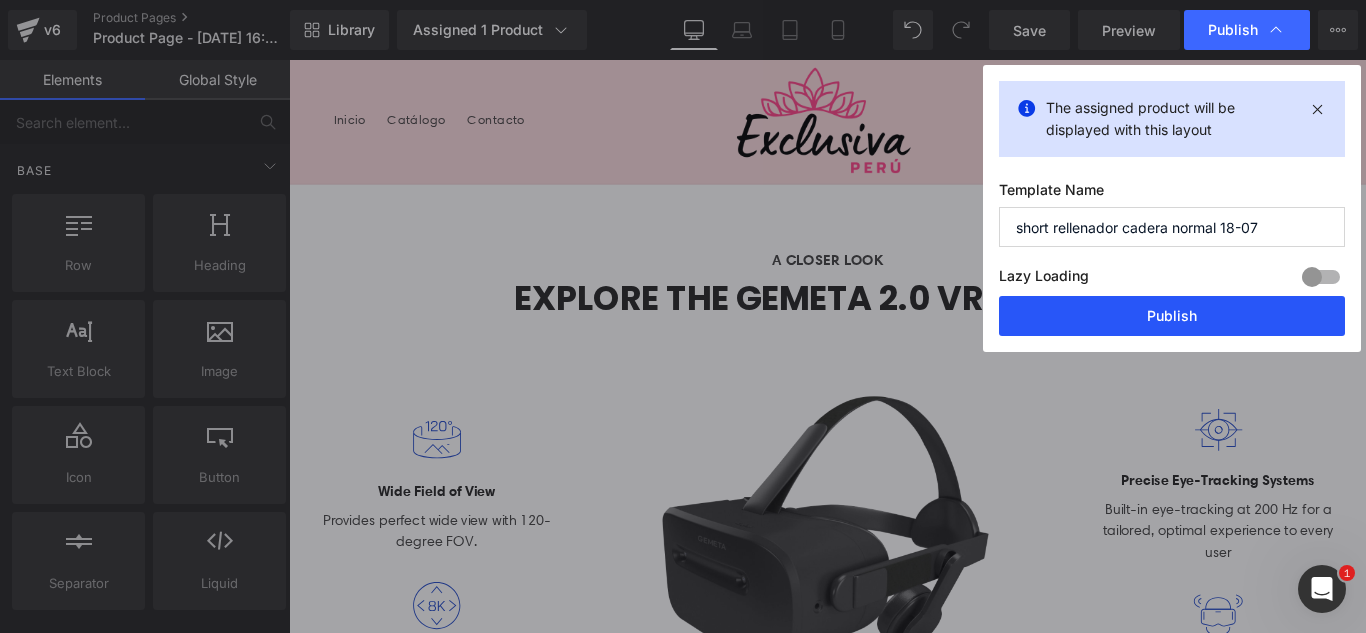 type on "short rellenador cadera normal 18-07" 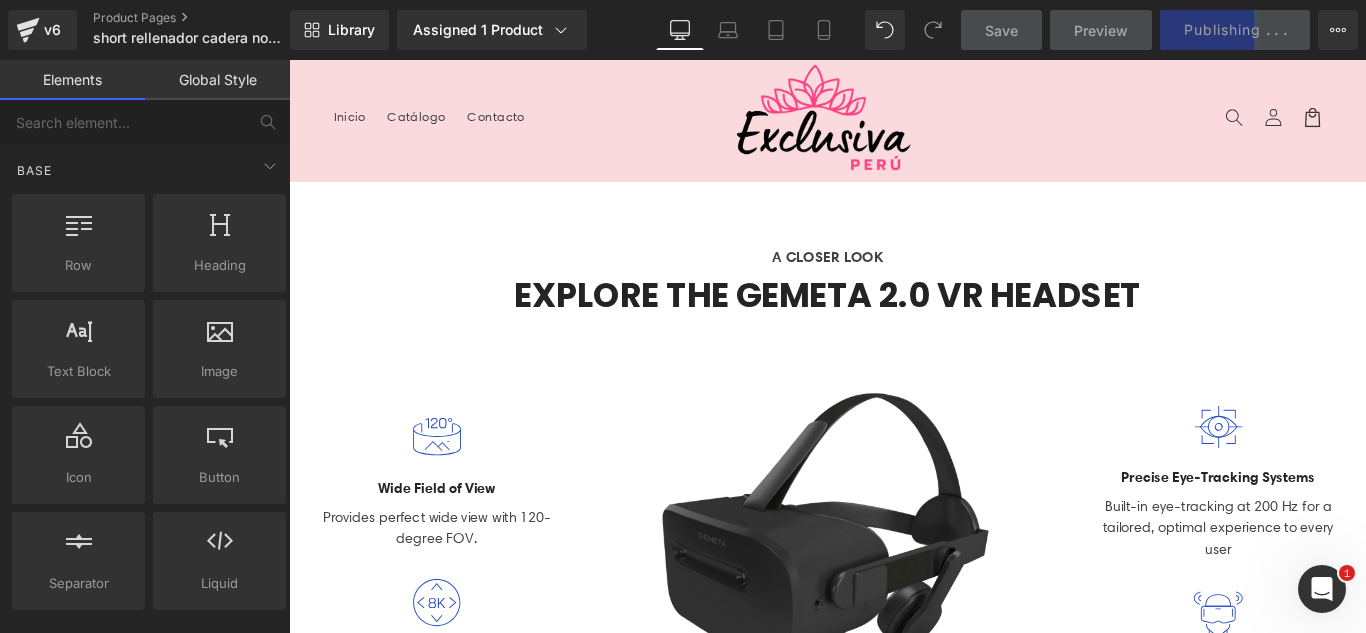 scroll, scrollTop: 0, scrollLeft: 0, axis: both 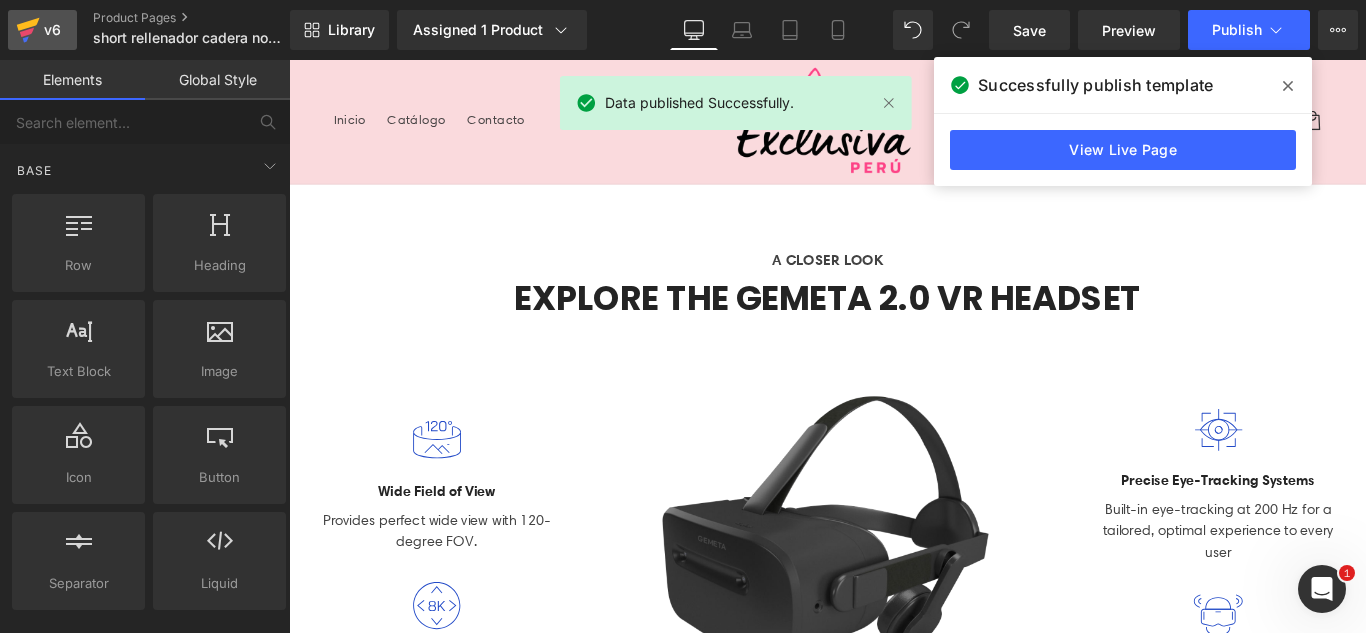 click on "v6" at bounding box center [52, 30] 